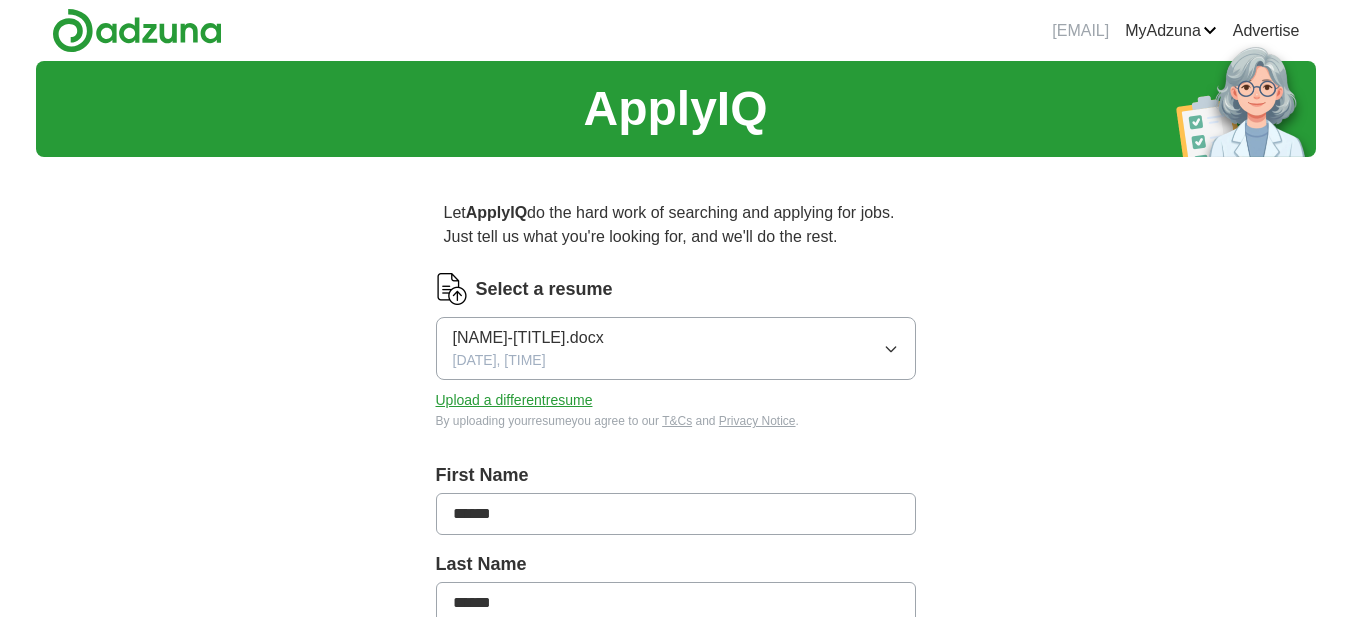 scroll, scrollTop: 0, scrollLeft: 0, axis: both 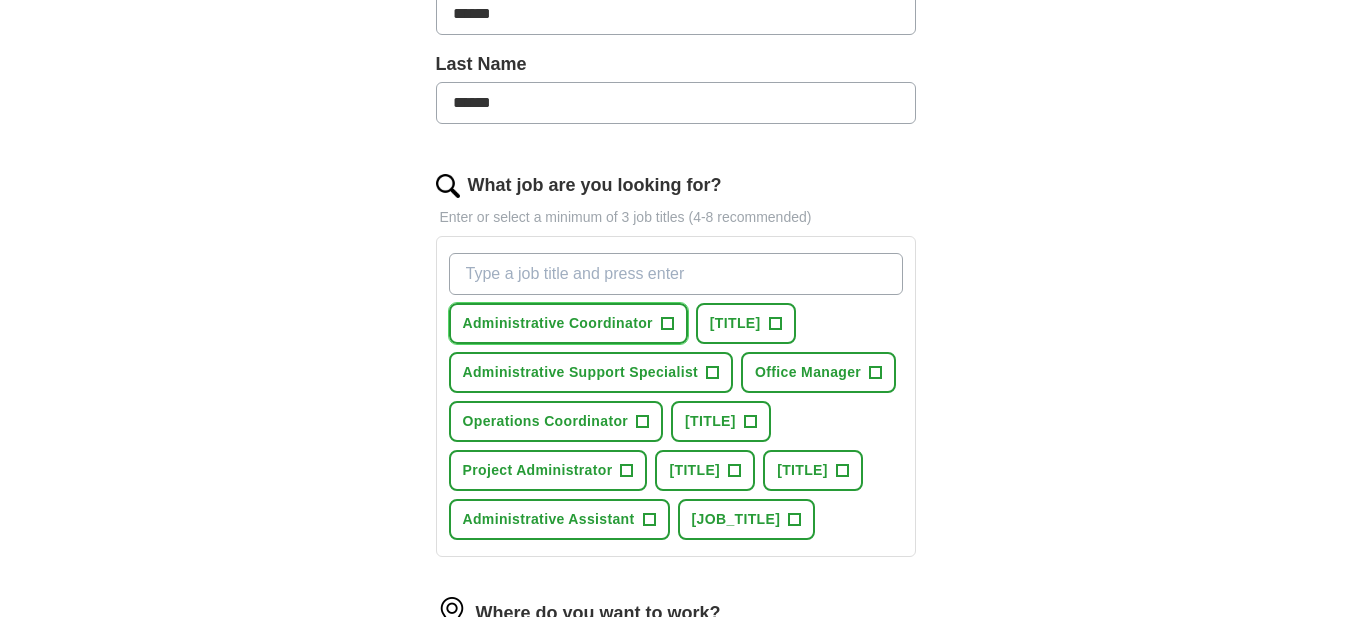 click on "+" at bounding box center (667, 324) 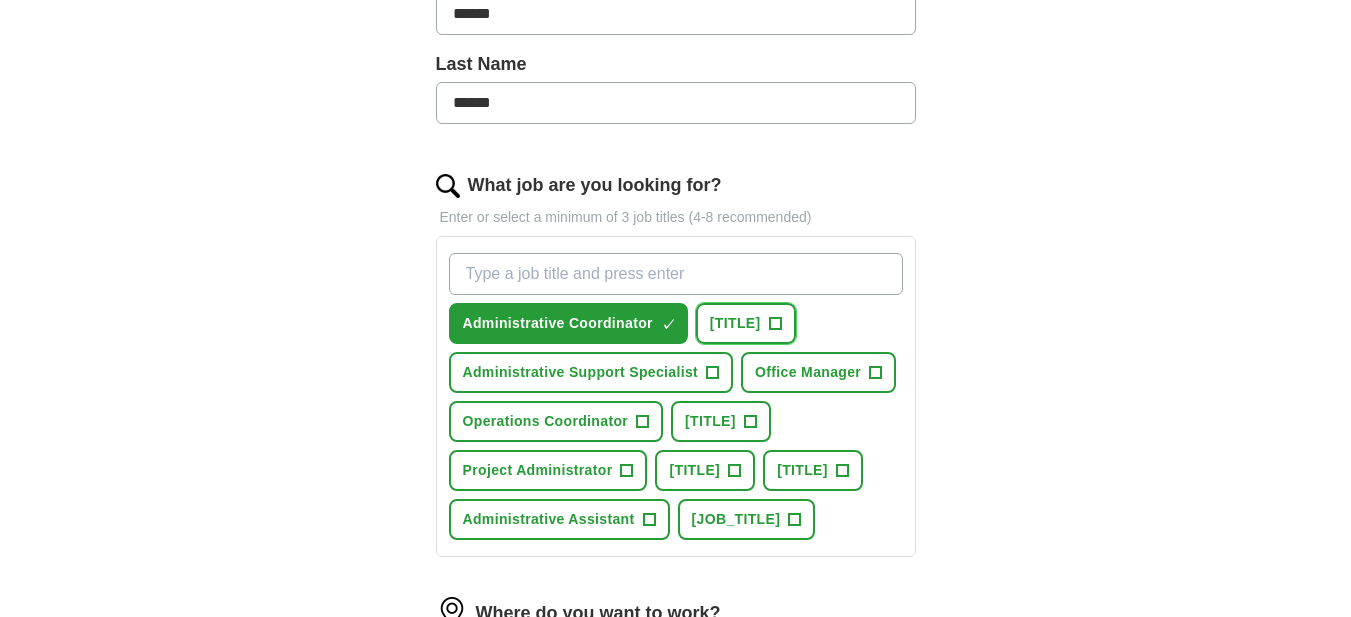 click on "+" at bounding box center (775, 324) 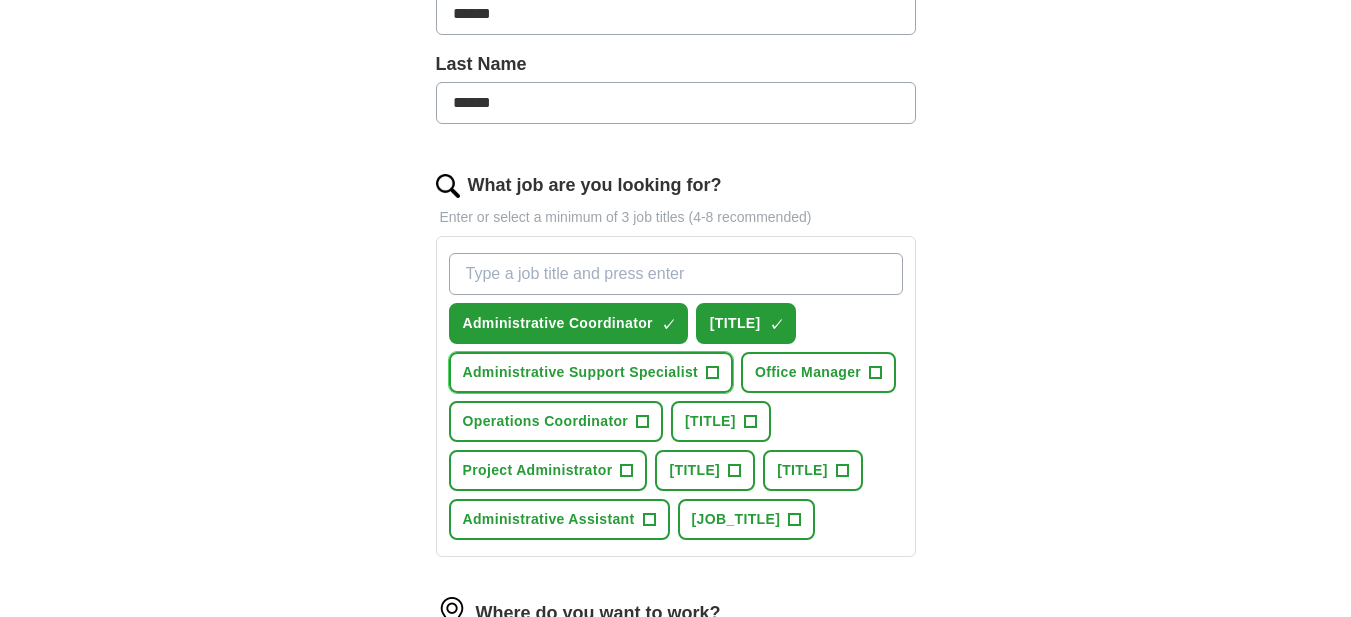 click on "+" at bounding box center (713, 373) 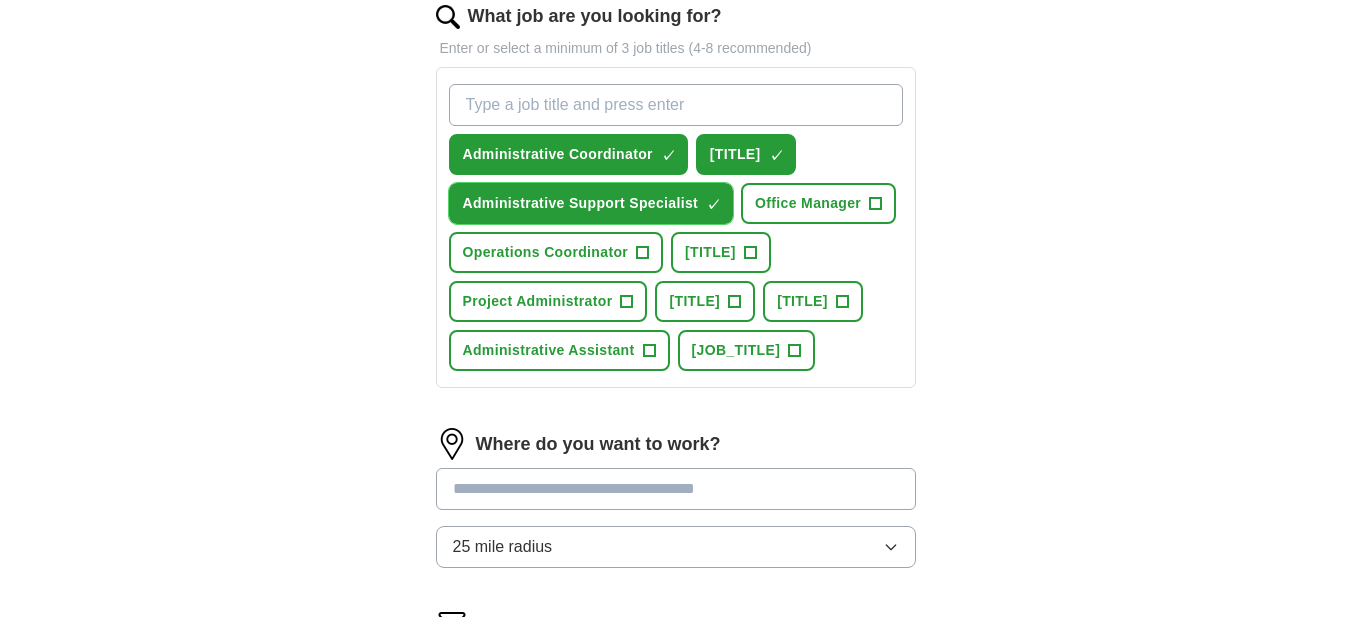 scroll, scrollTop: 700, scrollLeft: 0, axis: vertical 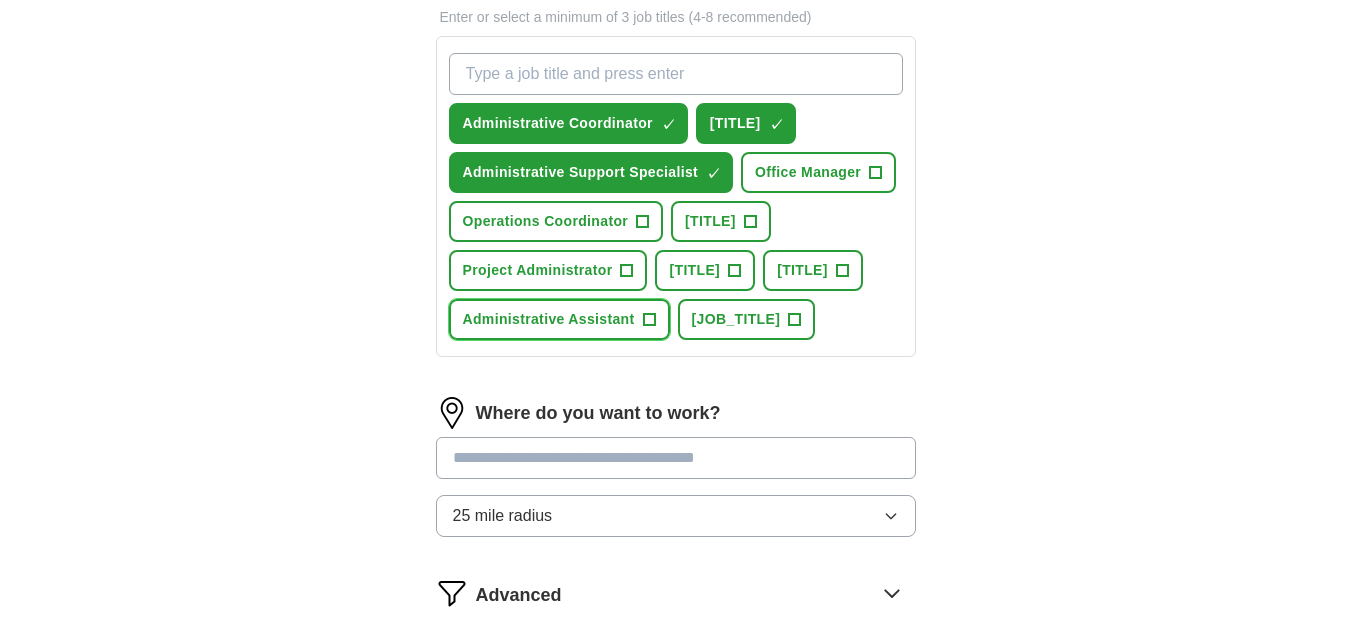 click on "Administrative Assistant" at bounding box center (549, 319) 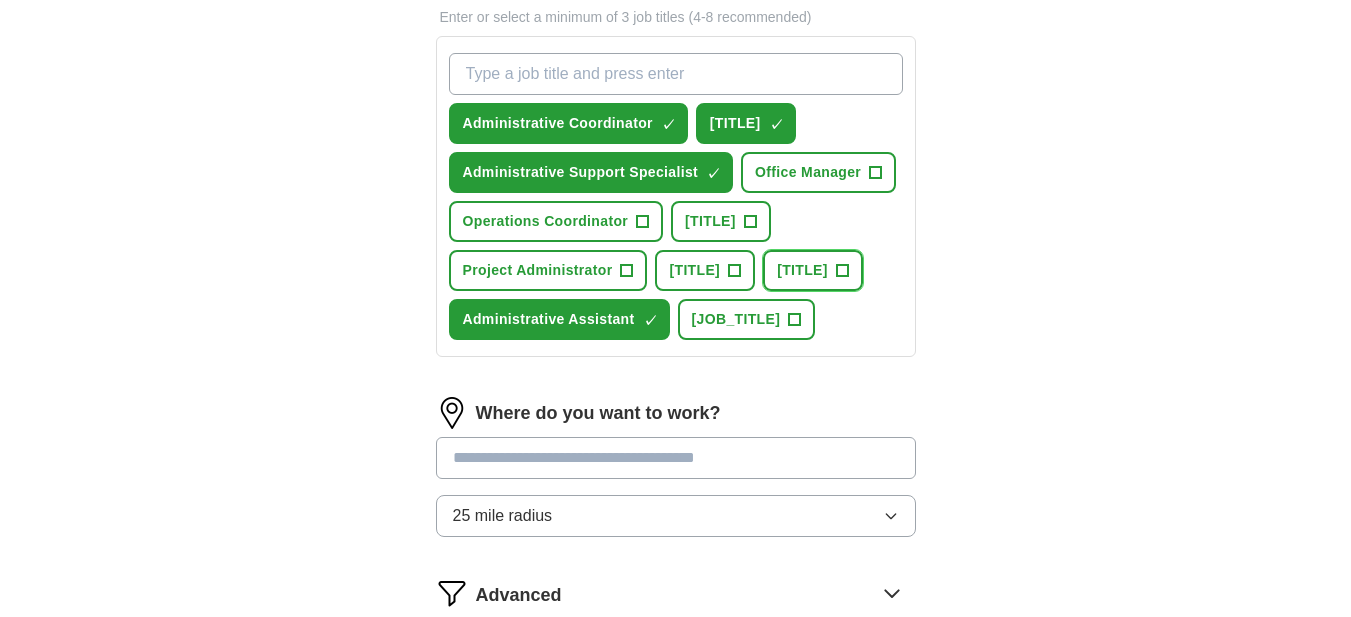 click on "[TITLE]" at bounding box center (802, 270) 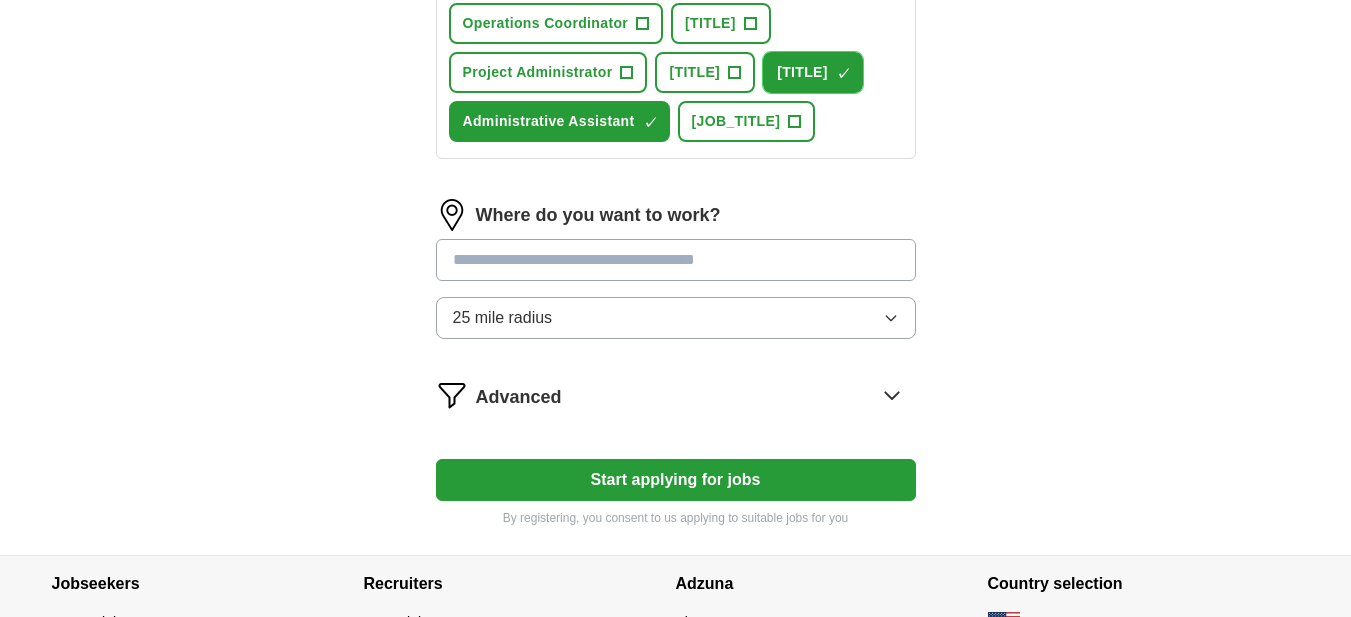 scroll, scrollTop: 900, scrollLeft: 0, axis: vertical 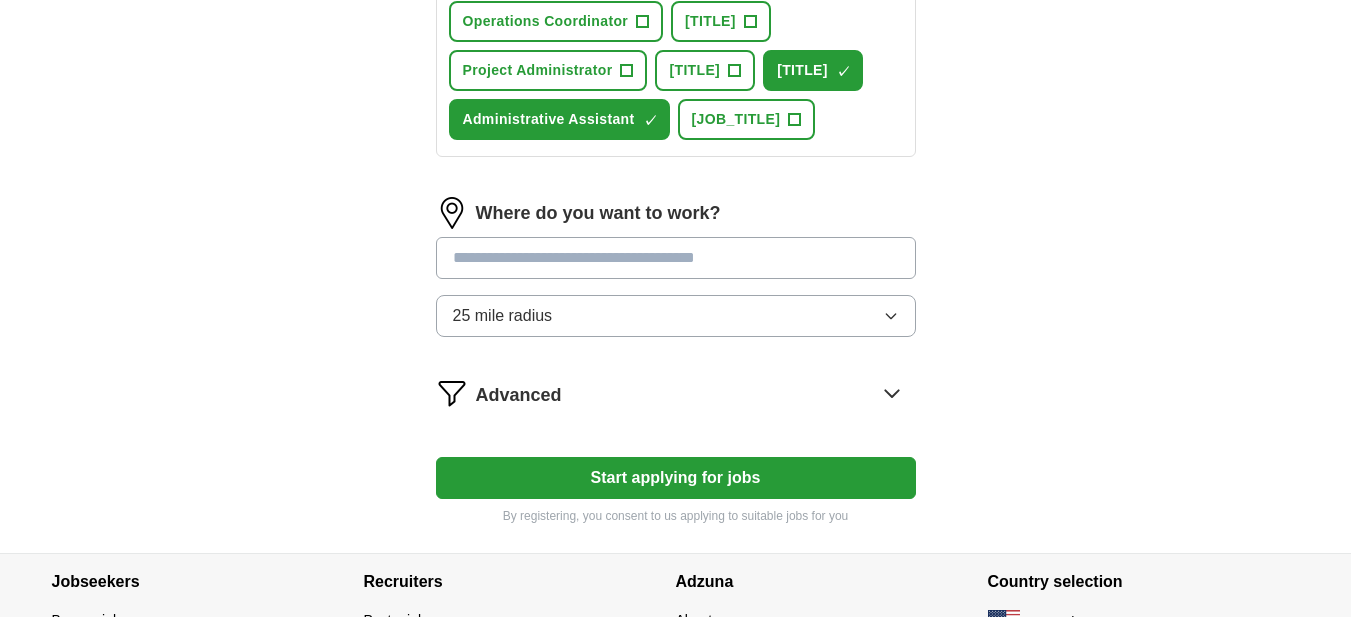 click at bounding box center [676, 258] 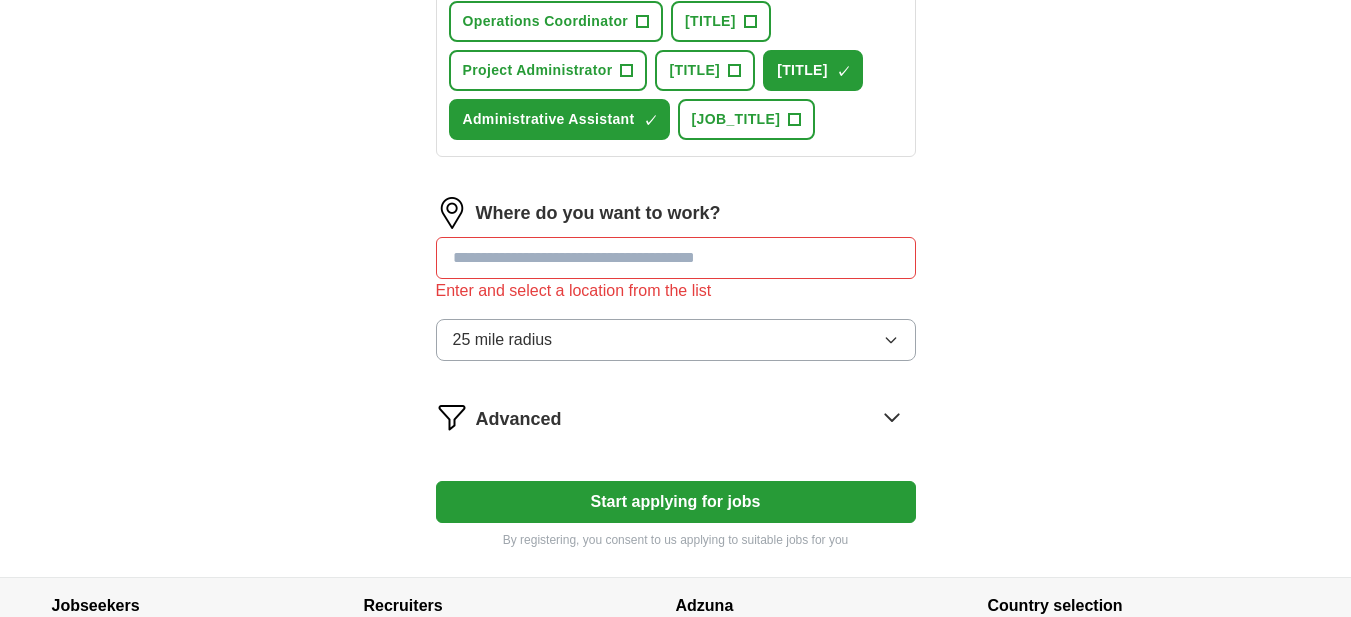click on "Where do you want to work? Enter and select a location from the list 25 mile radius" at bounding box center (676, 287) 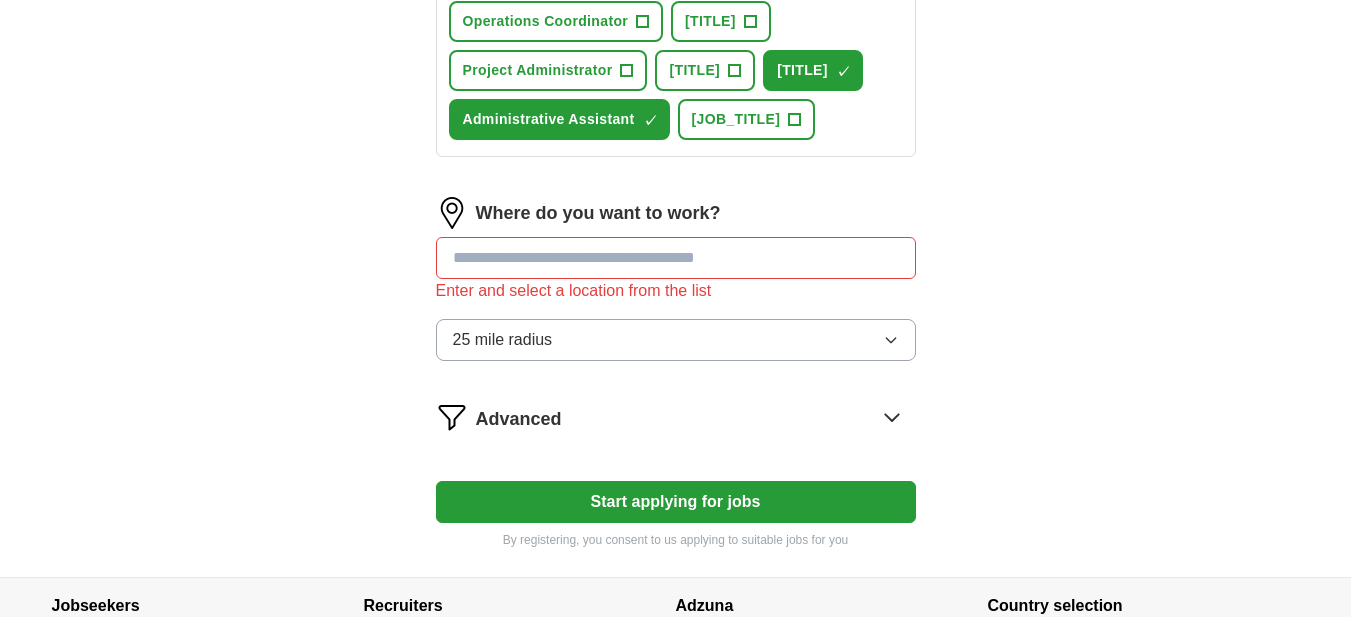 click on "Where do you want to work? Enter and select a location from the list 25 mile radius" at bounding box center (676, 287) 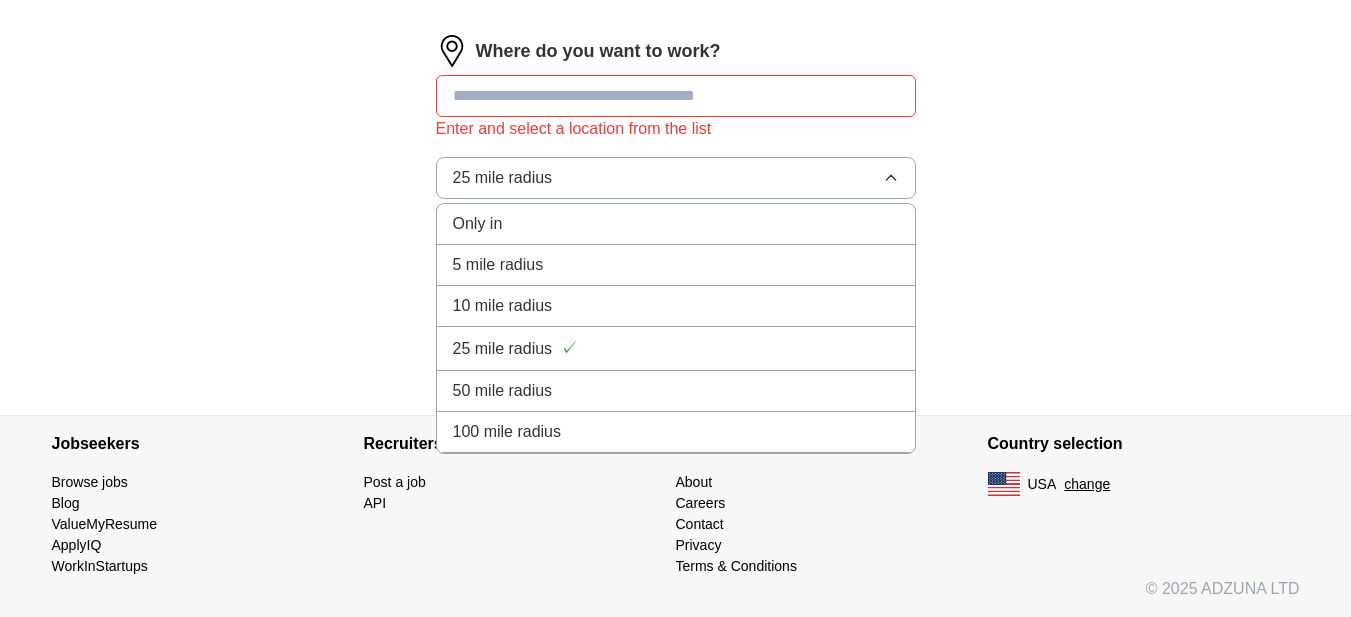scroll, scrollTop: 1100, scrollLeft: 0, axis: vertical 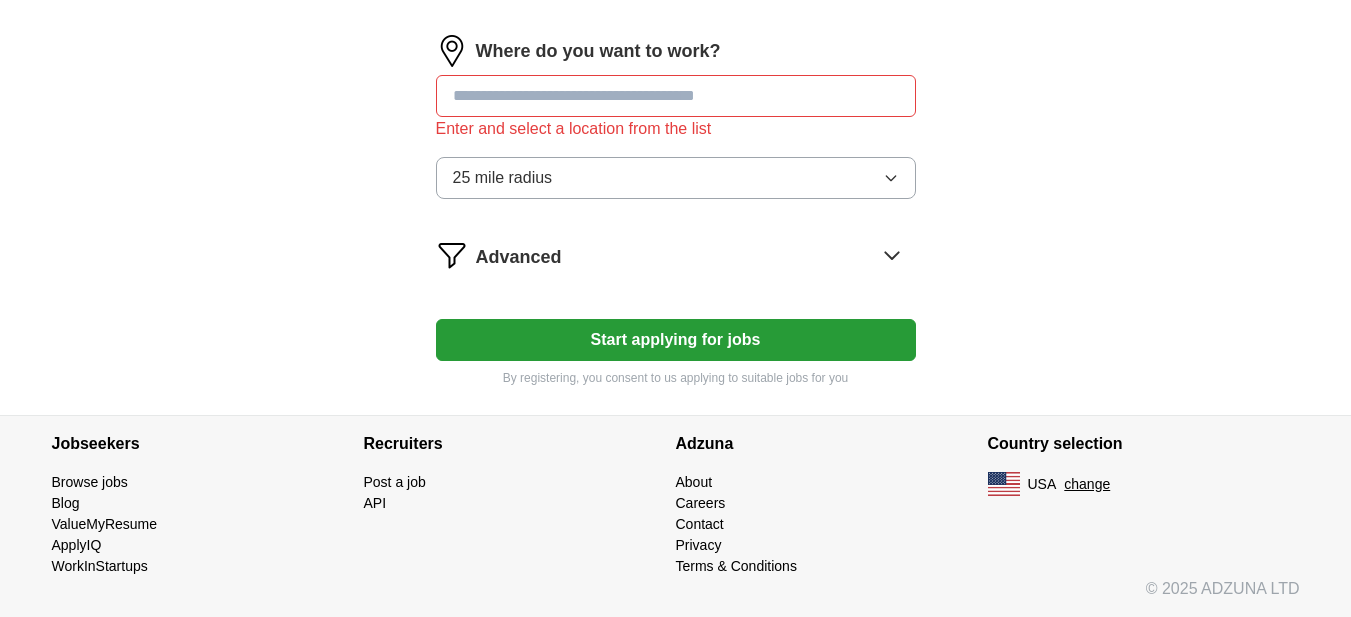 click at bounding box center [676, 96] 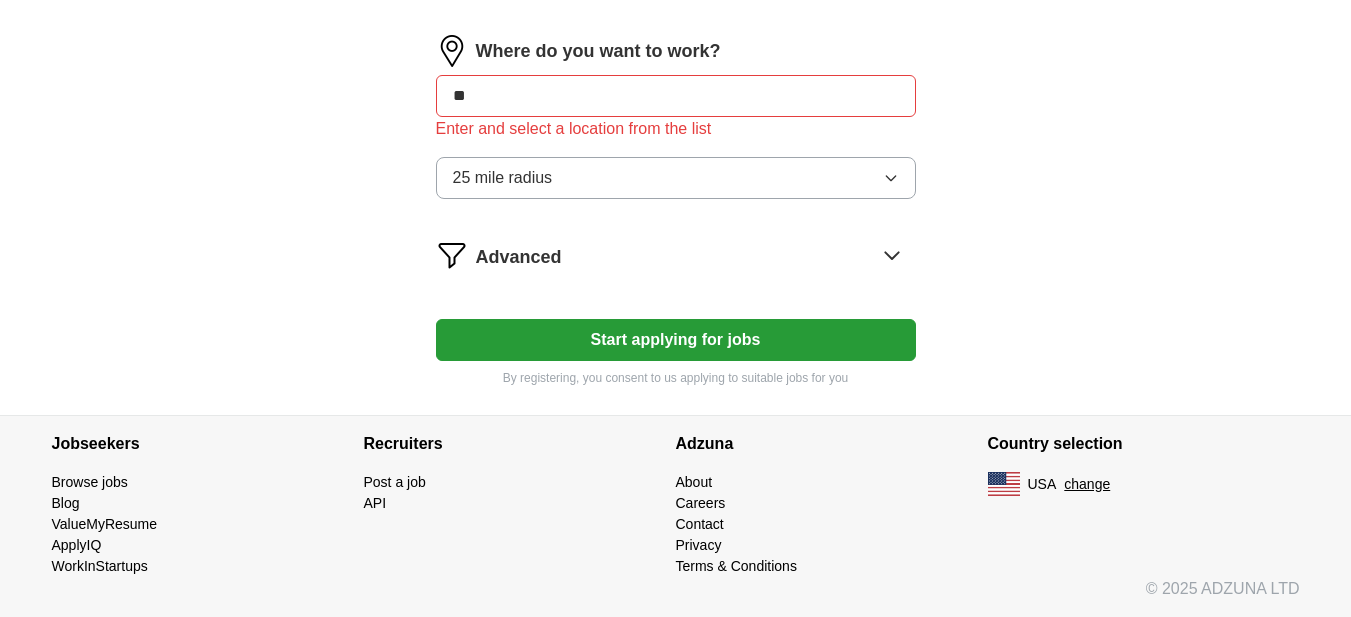 drag, startPoint x: 509, startPoint y: 191, endPoint x: 432, endPoint y: 196, distance: 77.16217 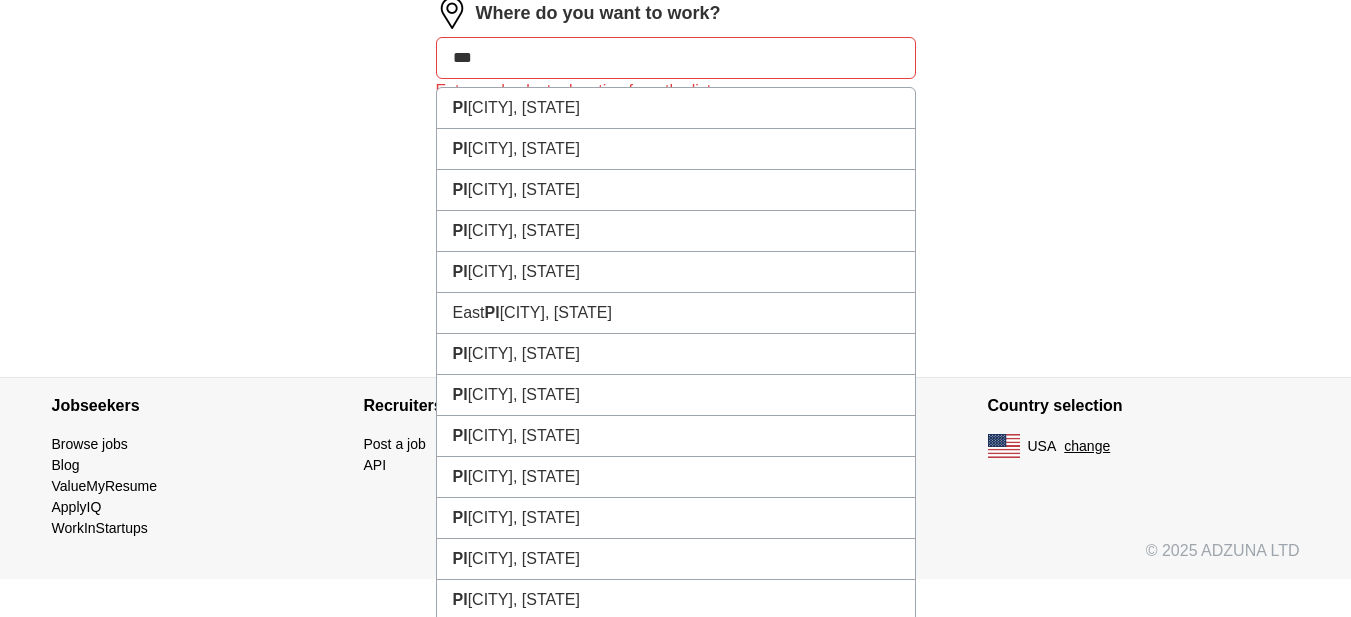 type on "****" 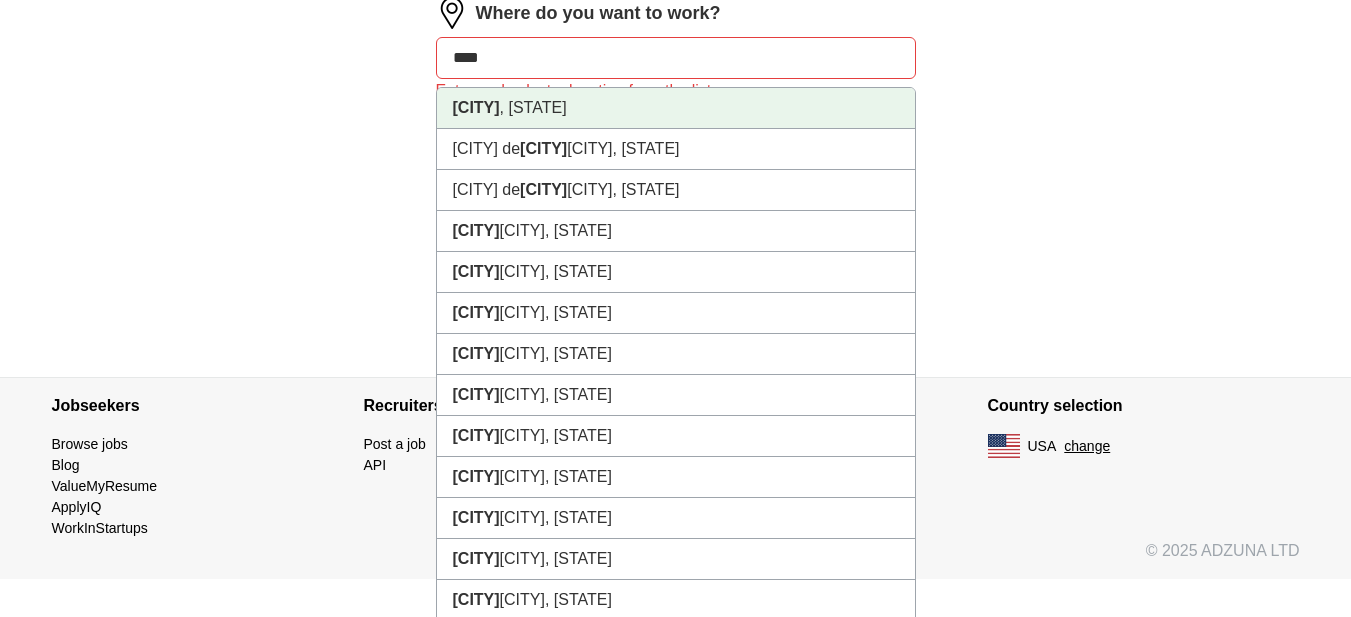 click on "[CITY] [STATE]" at bounding box center (676, 108) 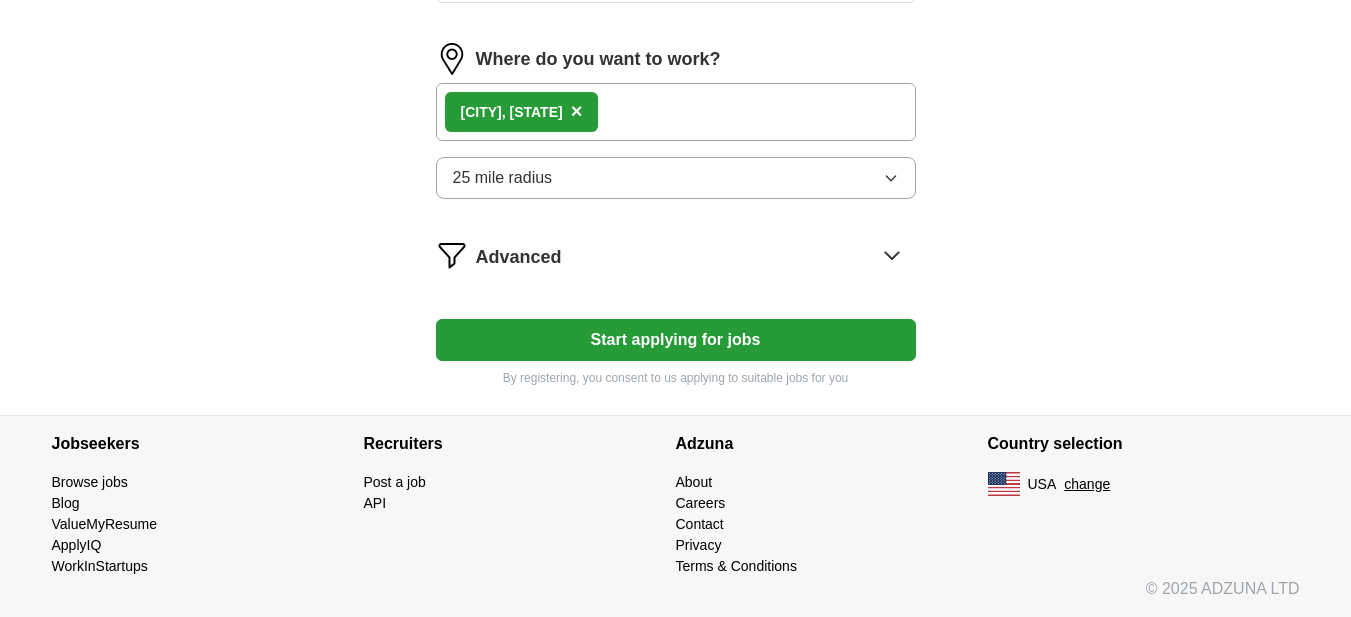 click on "[CITY] [STATE] ×" at bounding box center (676, 112) 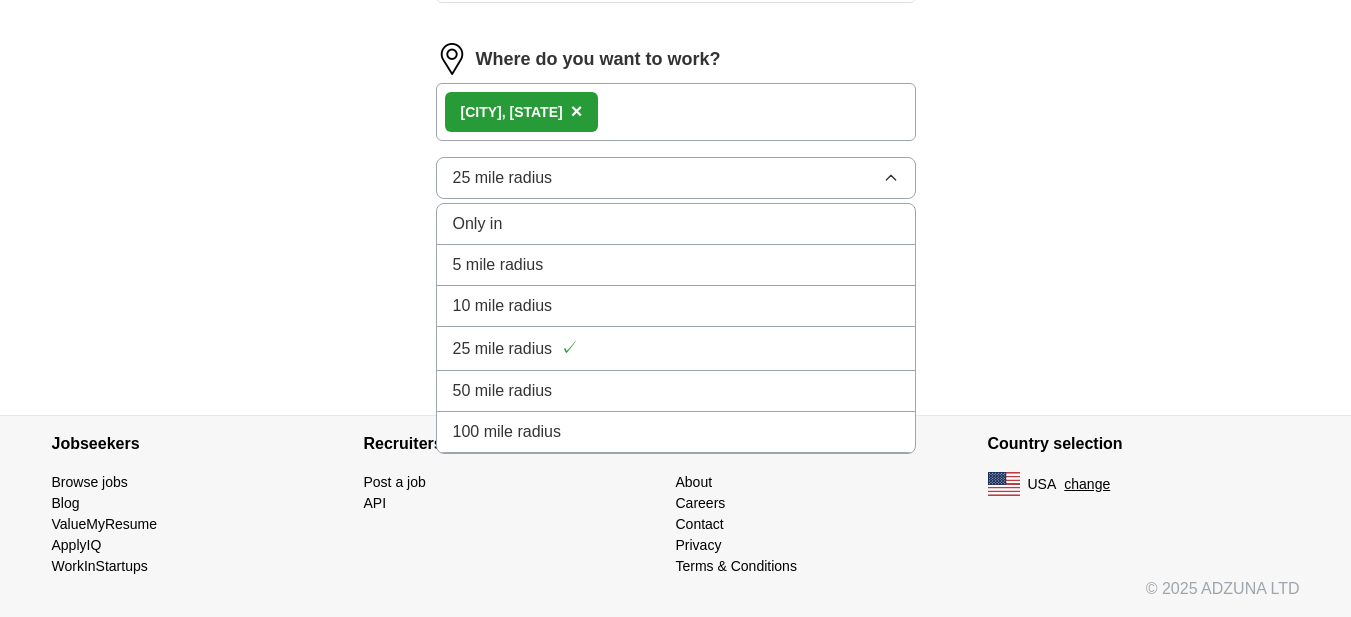 click on "25 mile radius" at bounding box center [676, 178] 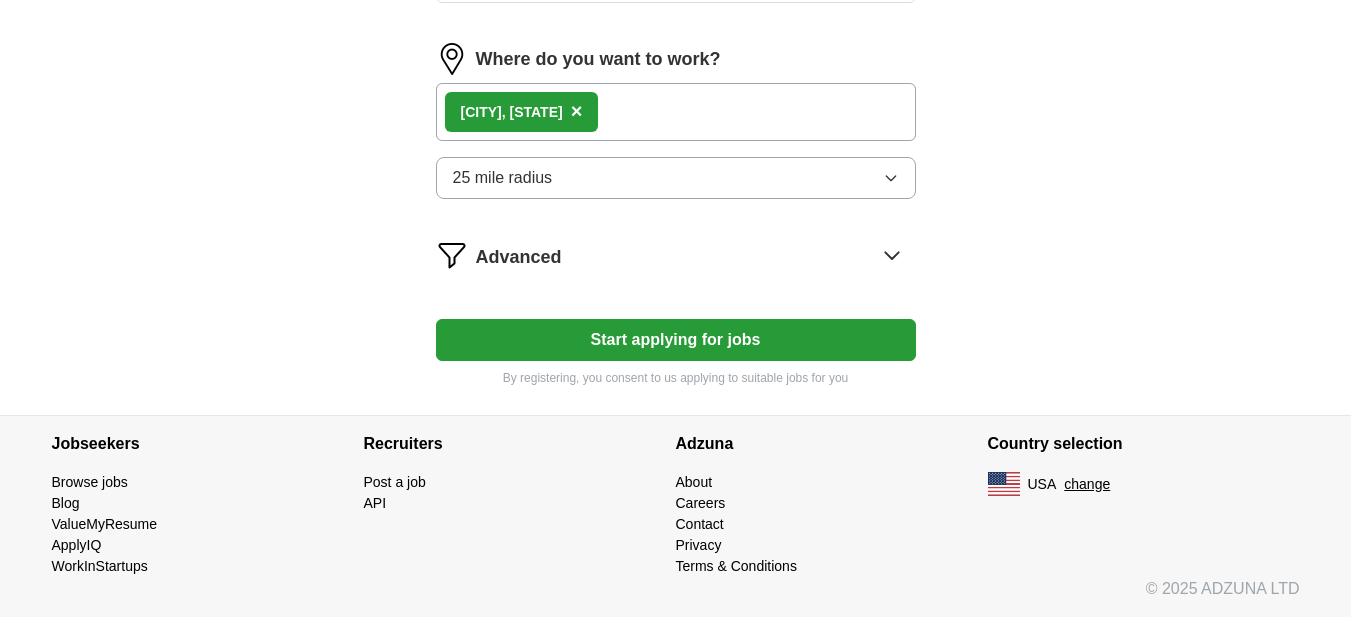 click on "[CITY] [STATE] ×" at bounding box center [676, 112] 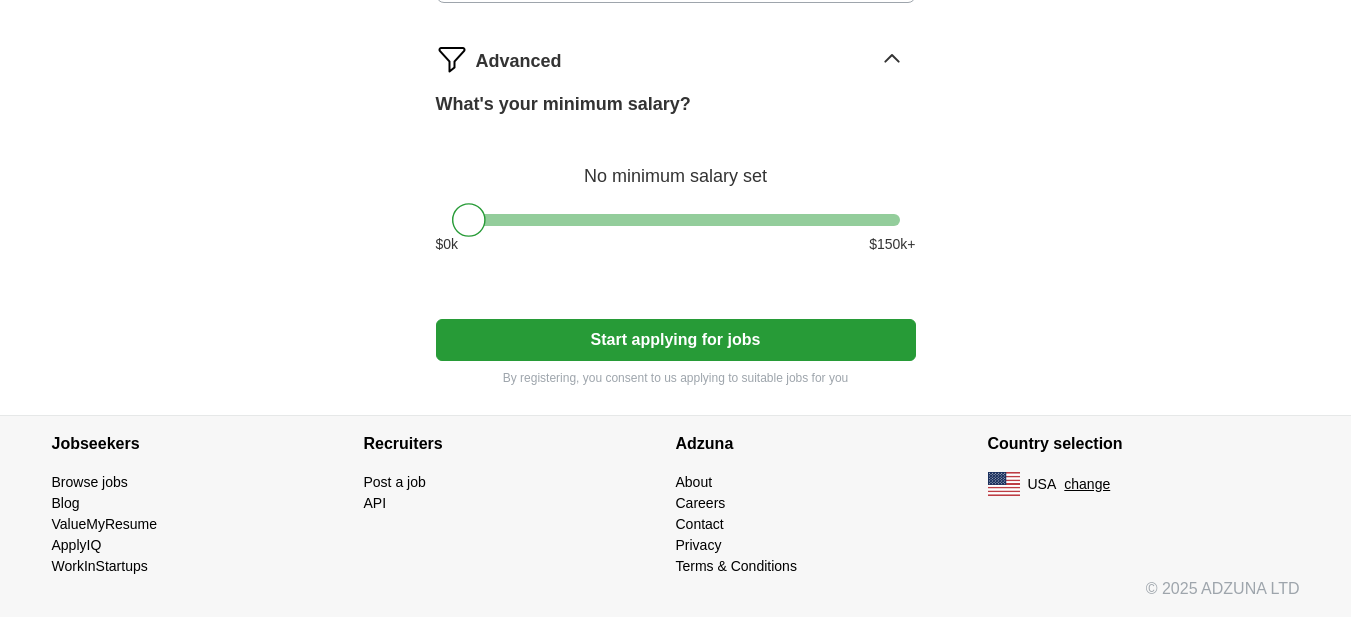 scroll, scrollTop: 1300, scrollLeft: 0, axis: vertical 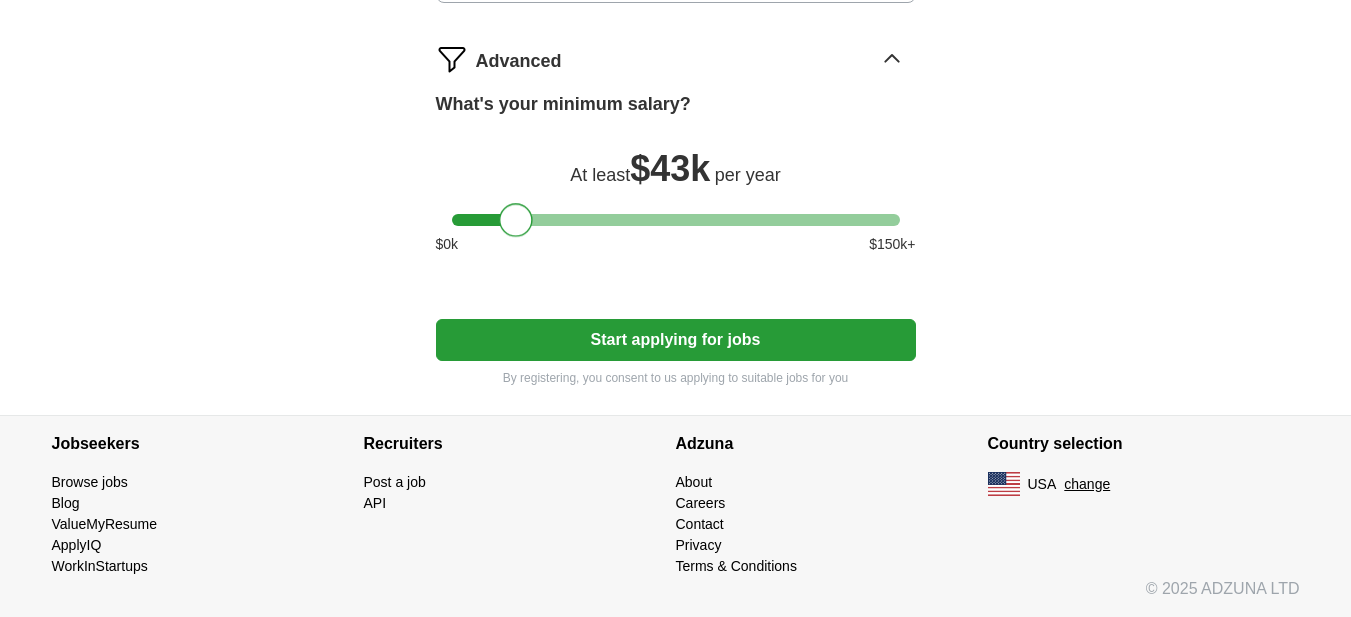 drag, startPoint x: 473, startPoint y: 320, endPoint x: 517, endPoint y: 325, distance: 44.28318 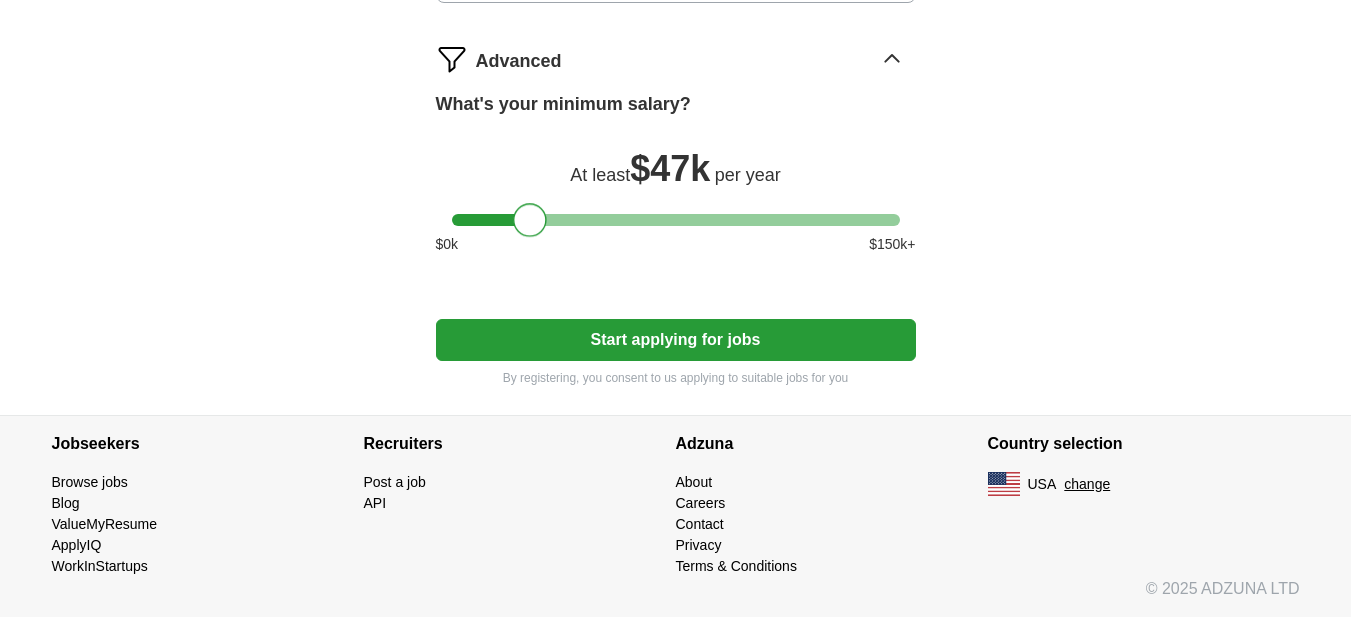 drag, startPoint x: 516, startPoint y: 319, endPoint x: 534, endPoint y: 316, distance: 18.248287 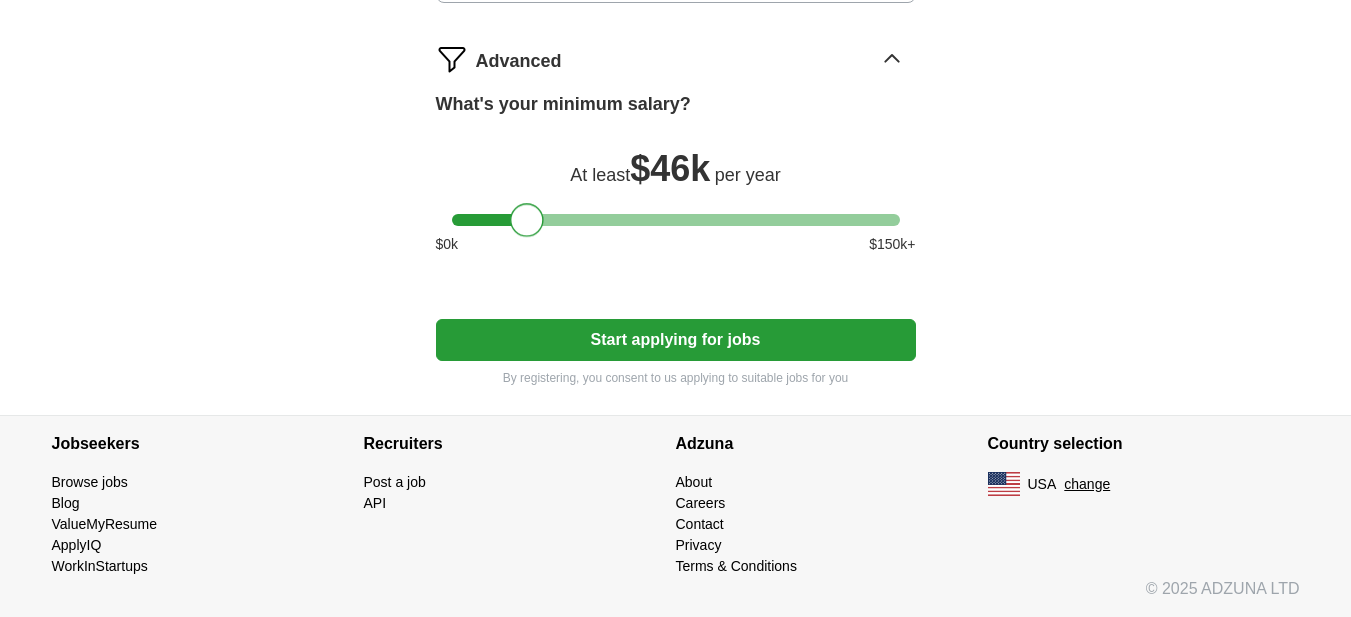 click at bounding box center [527, 220] 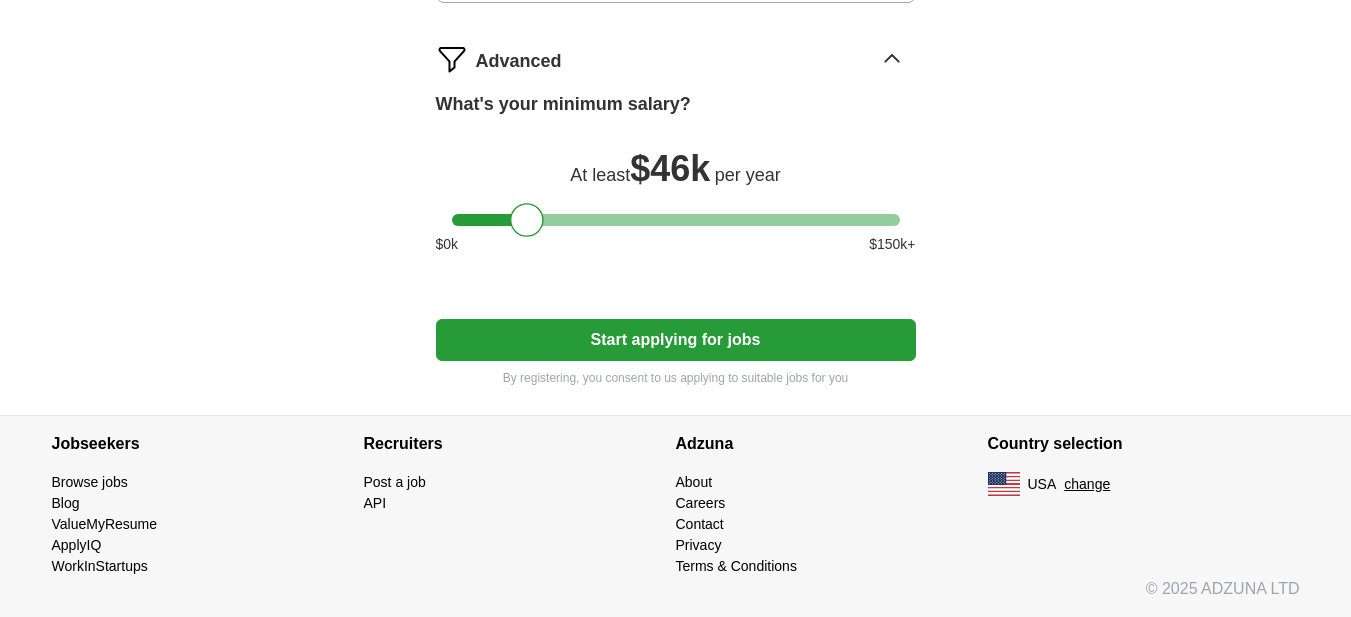 click on "Start applying for jobs" at bounding box center [676, 340] 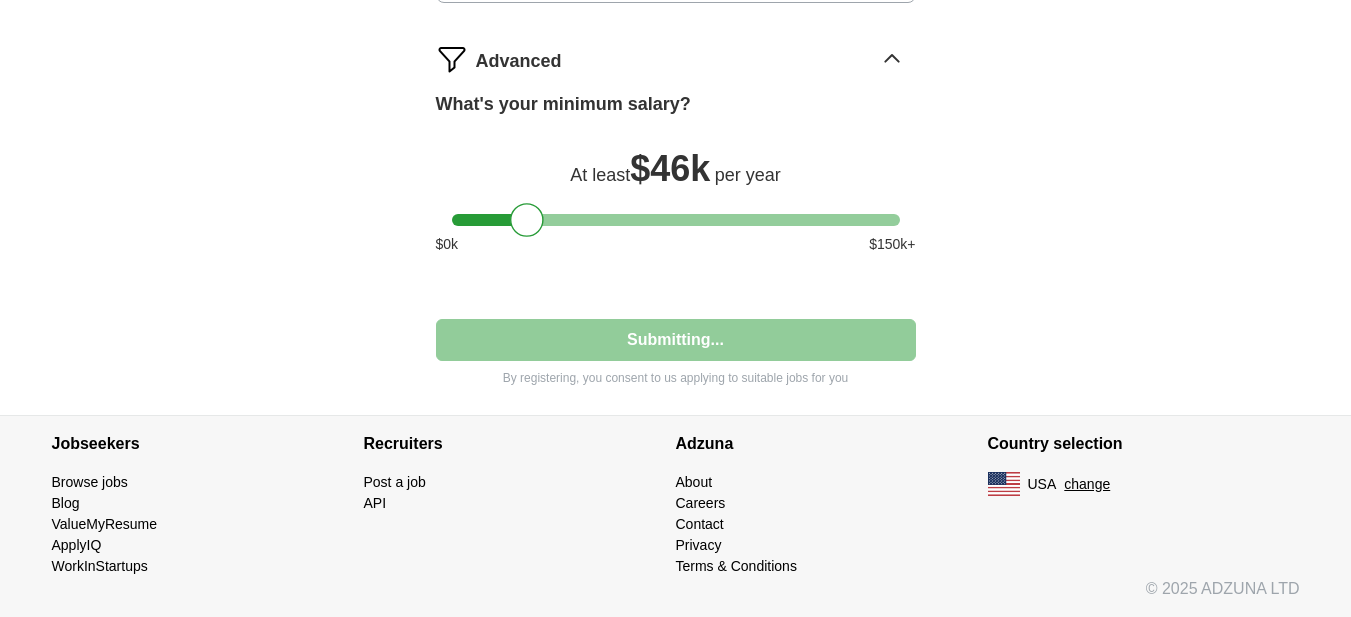 select on "**" 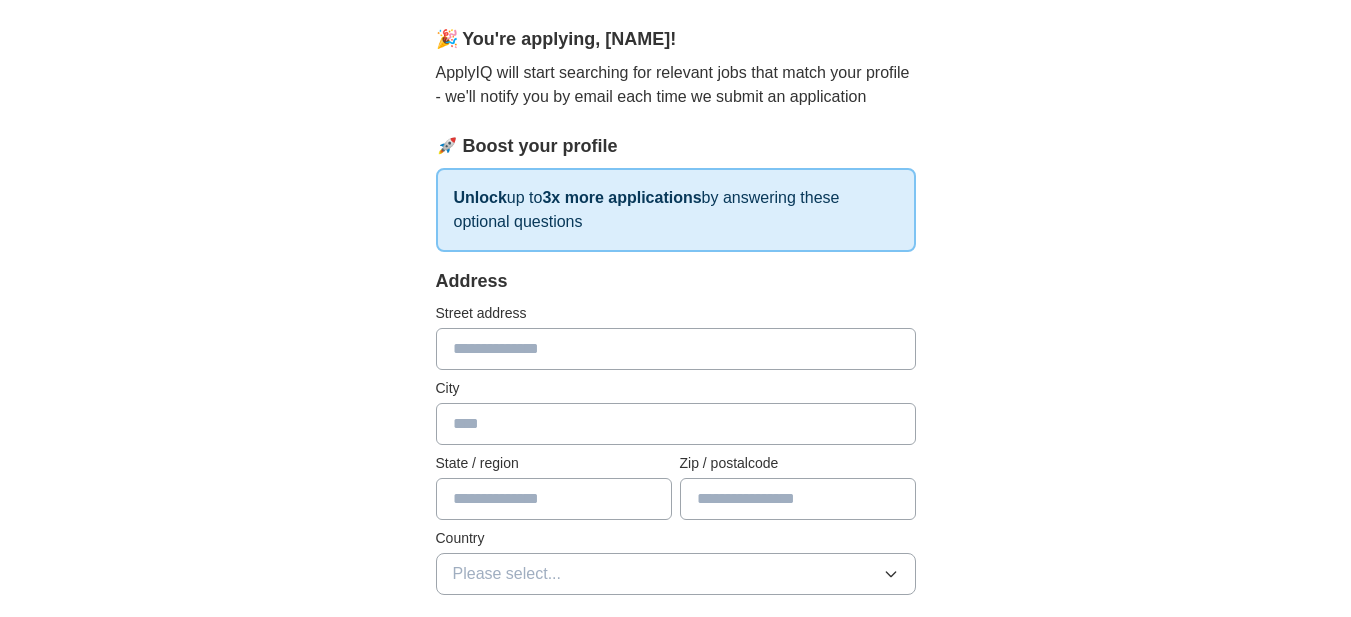 scroll, scrollTop: 200, scrollLeft: 0, axis: vertical 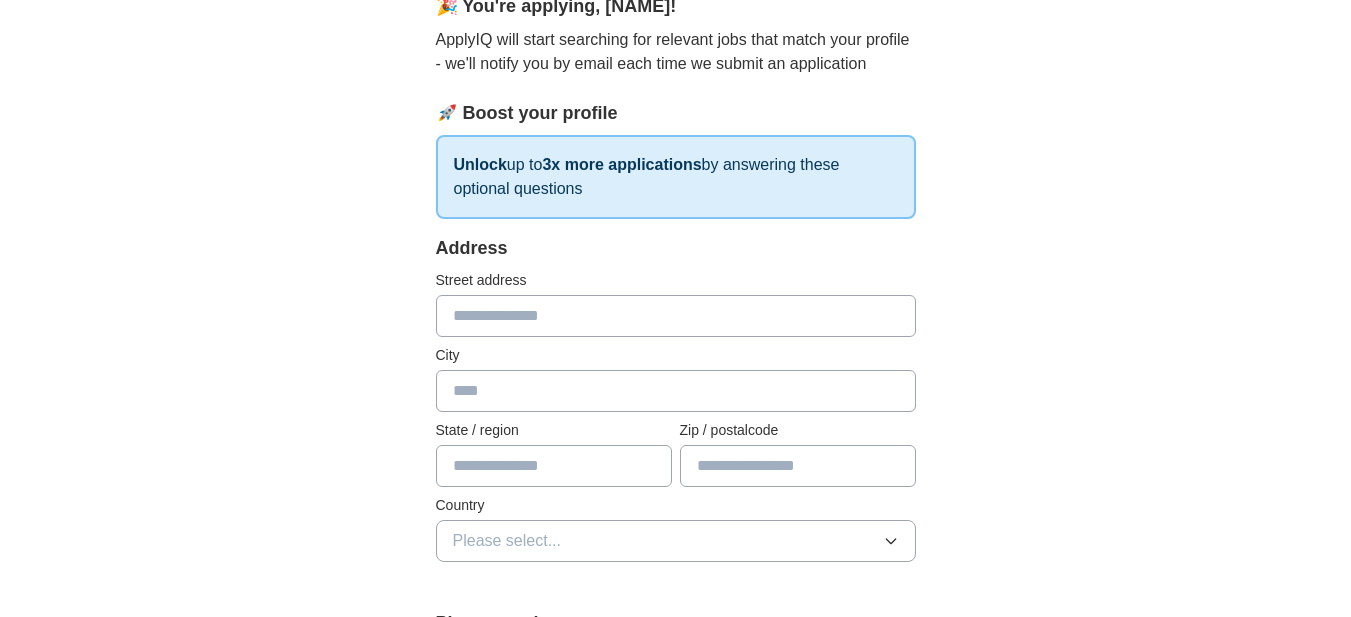 click at bounding box center (676, 316) 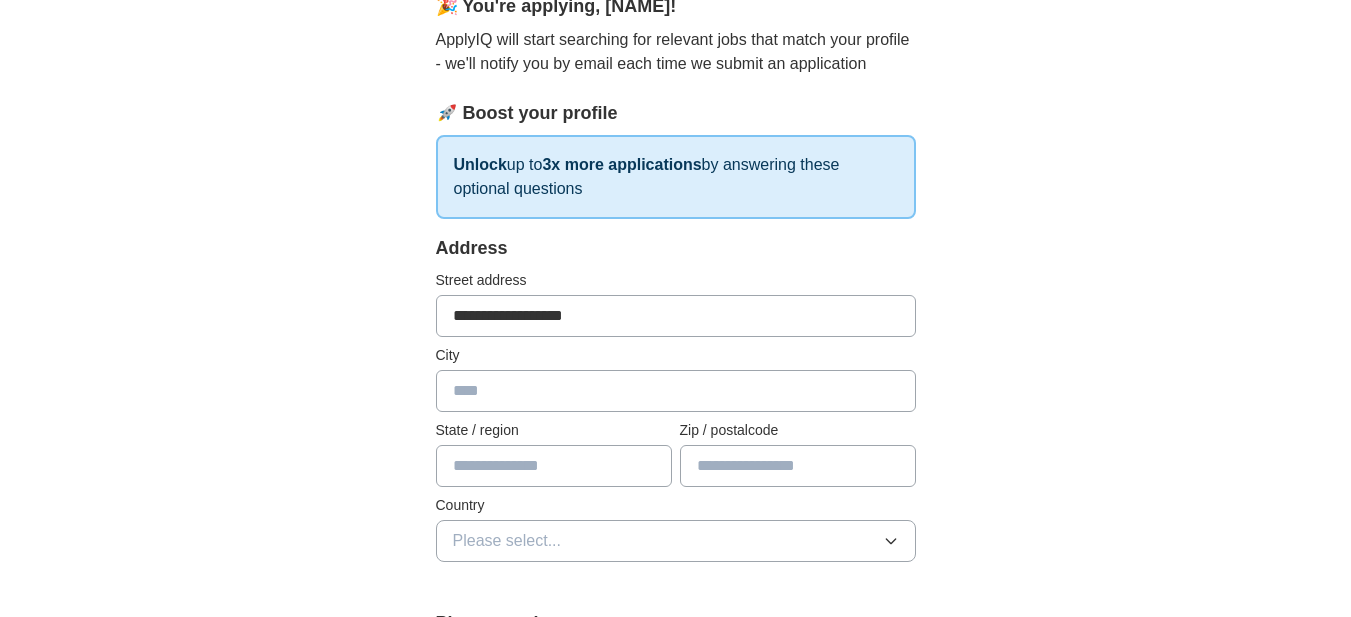type on "*******" 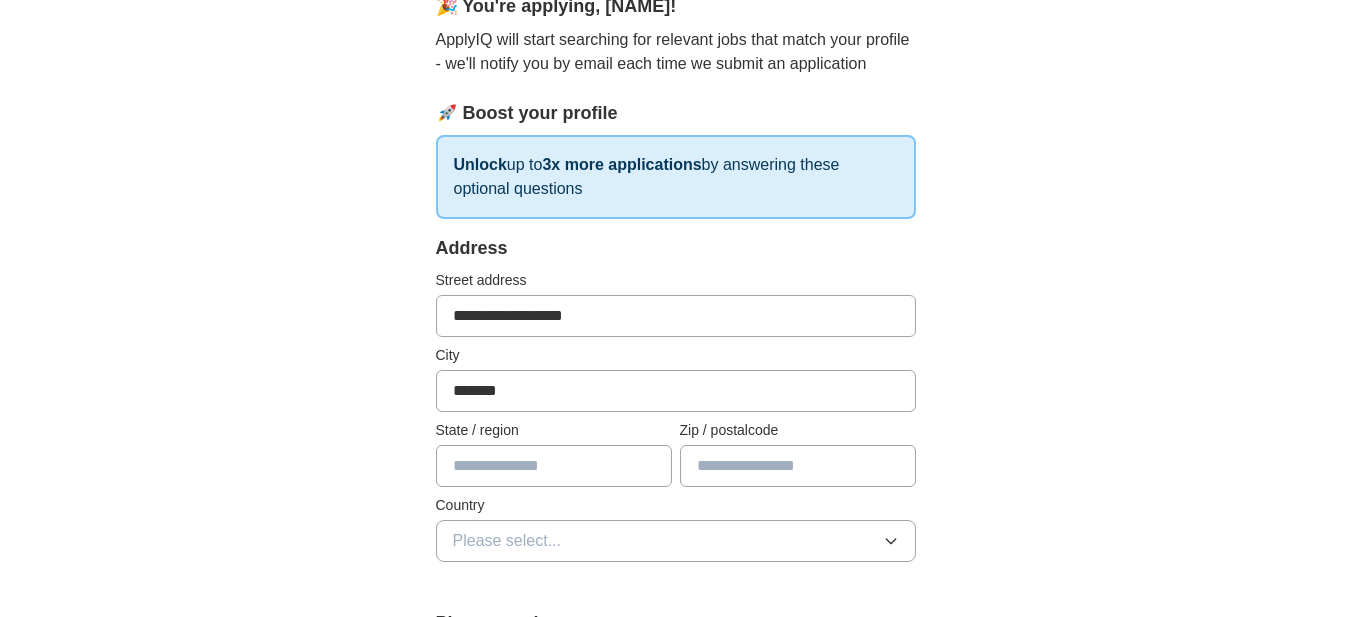 type on "**" 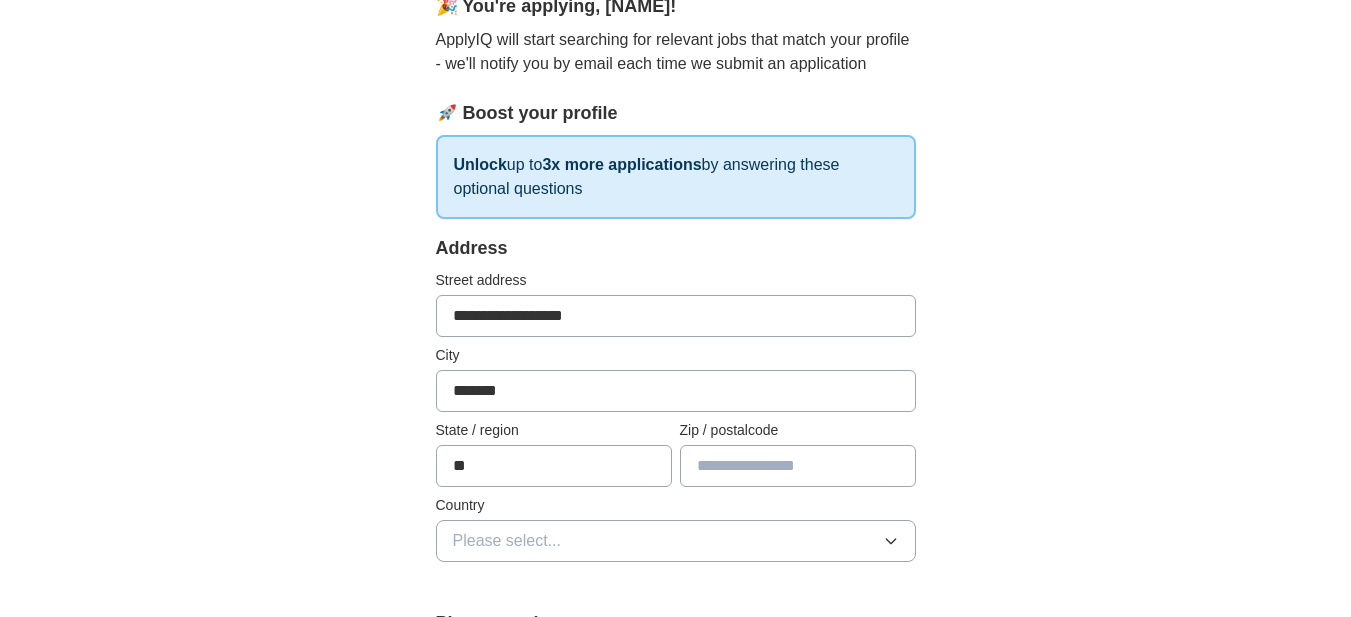 type on "*****" 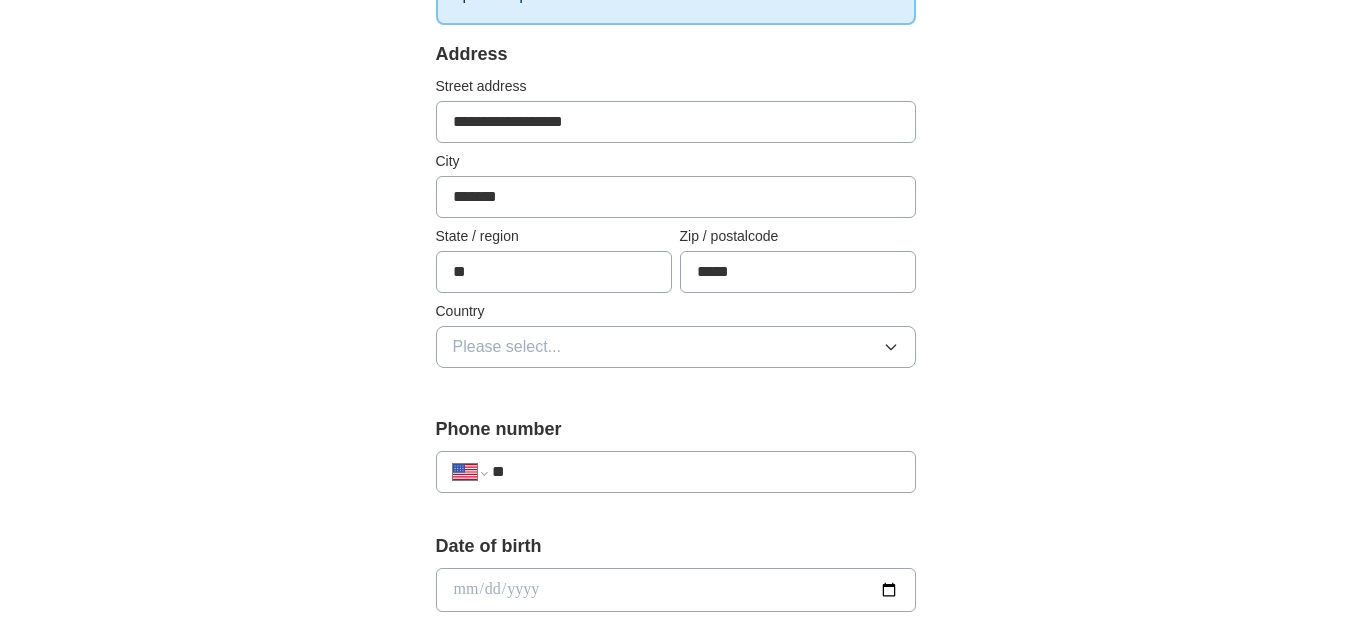 scroll, scrollTop: 400, scrollLeft: 0, axis: vertical 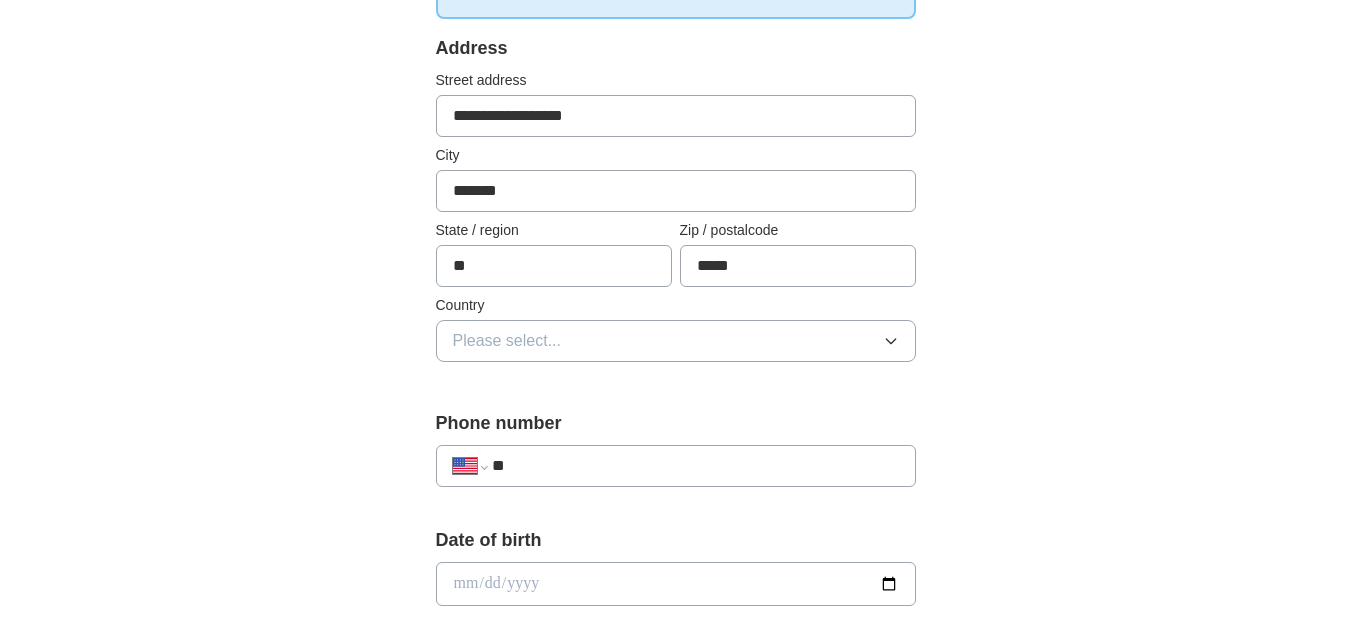 click on "Please select..." at bounding box center [507, 341] 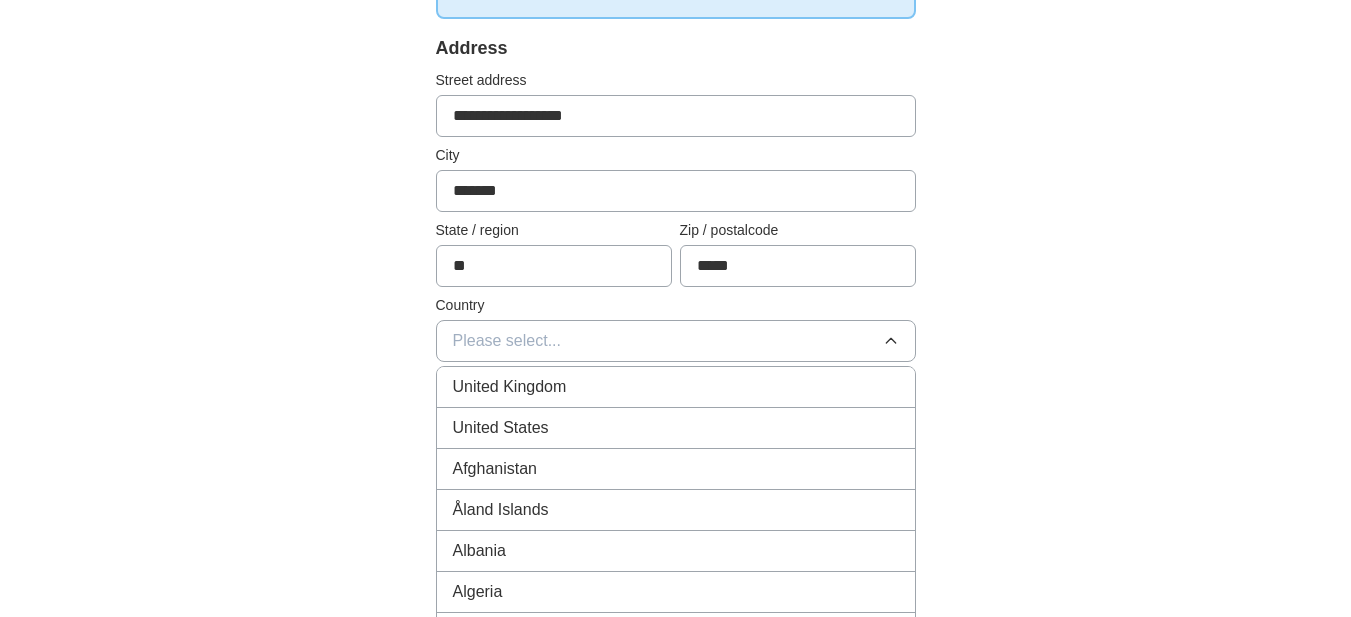 click on "United States" at bounding box center [501, 428] 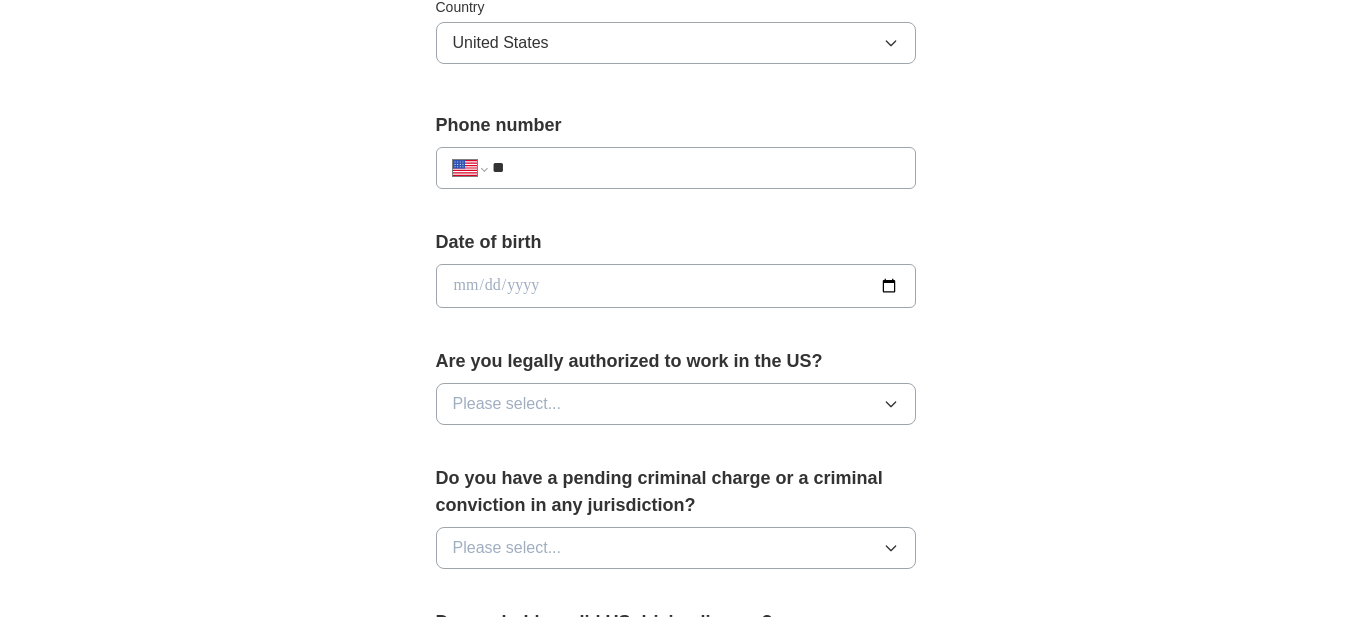 scroll, scrollTop: 700, scrollLeft: 0, axis: vertical 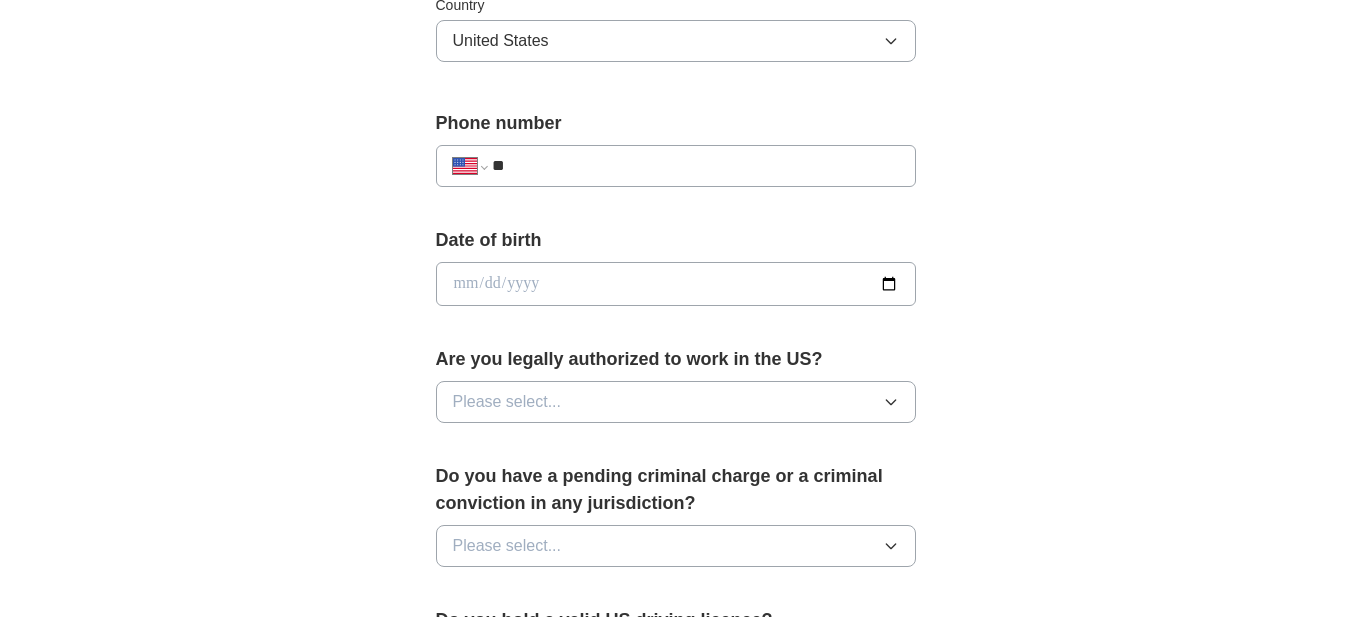 click at bounding box center [676, 284] 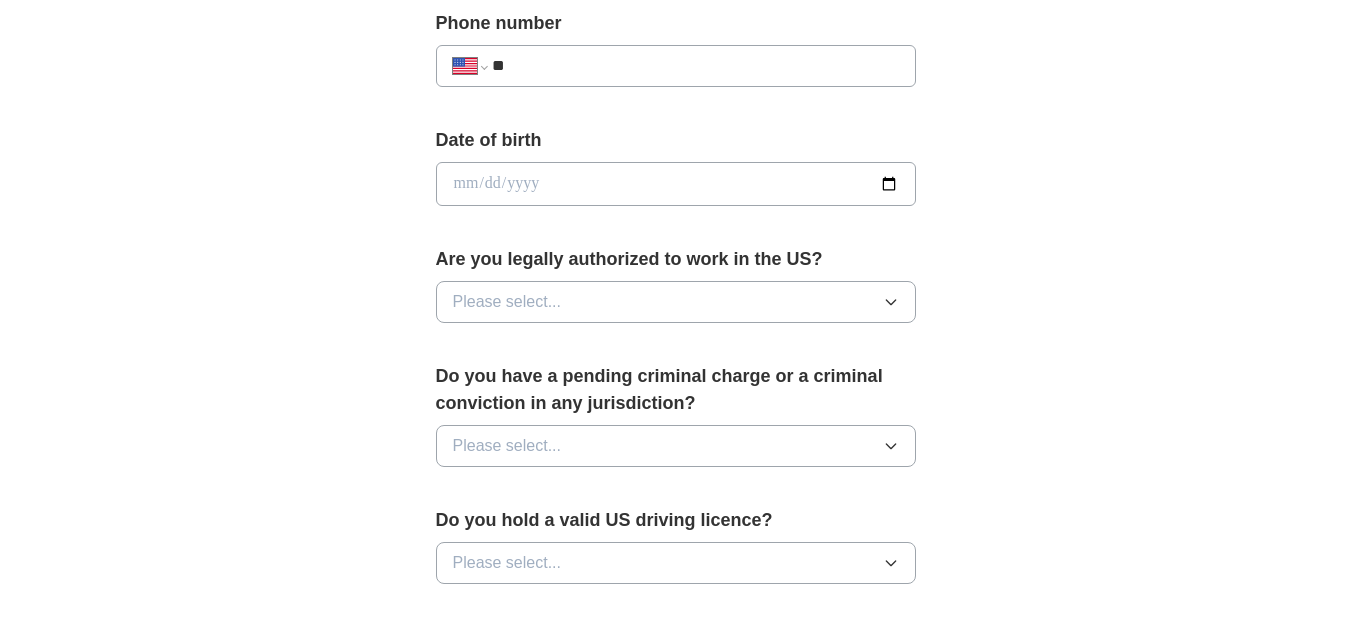 click on "Please select..." at bounding box center [507, 302] 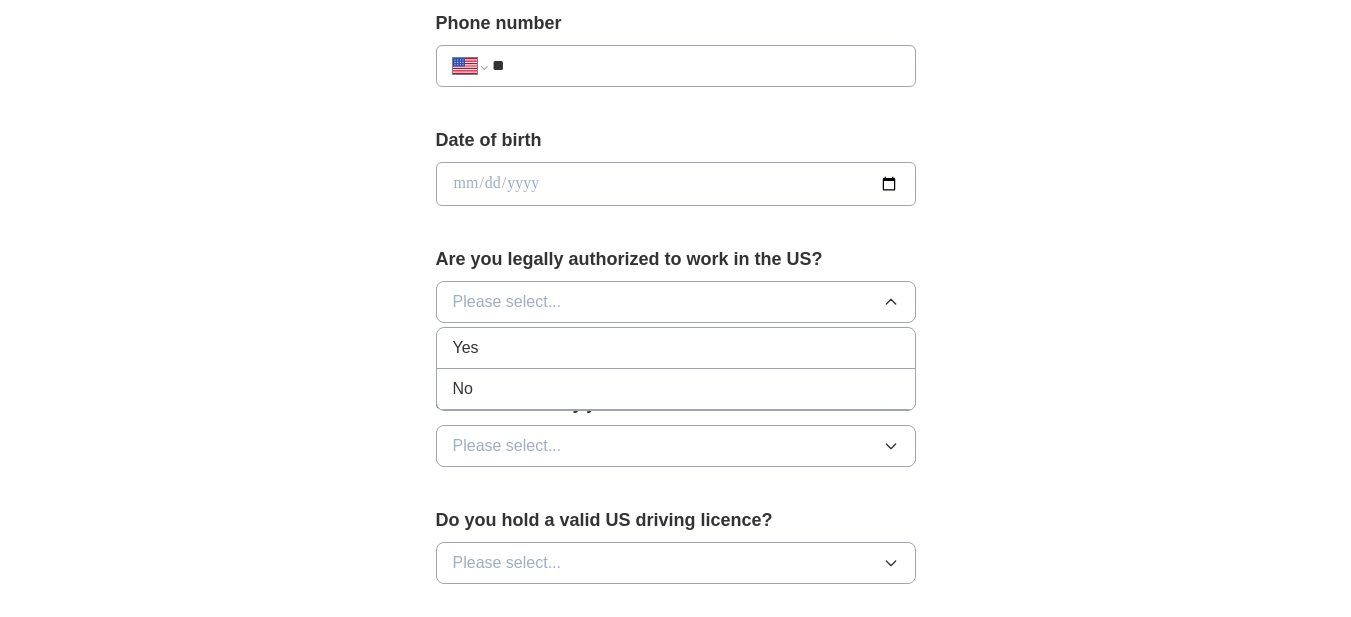 click on "Yes" at bounding box center [466, 348] 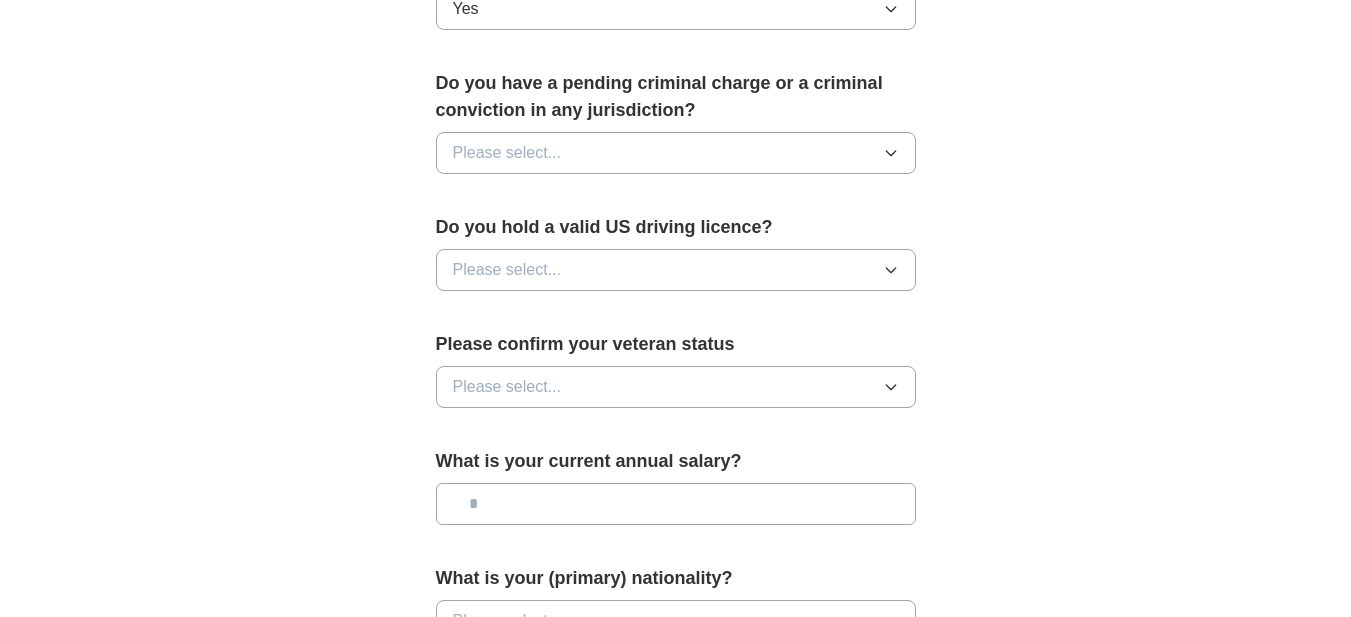 scroll, scrollTop: 1100, scrollLeft: 0, axis: vertical 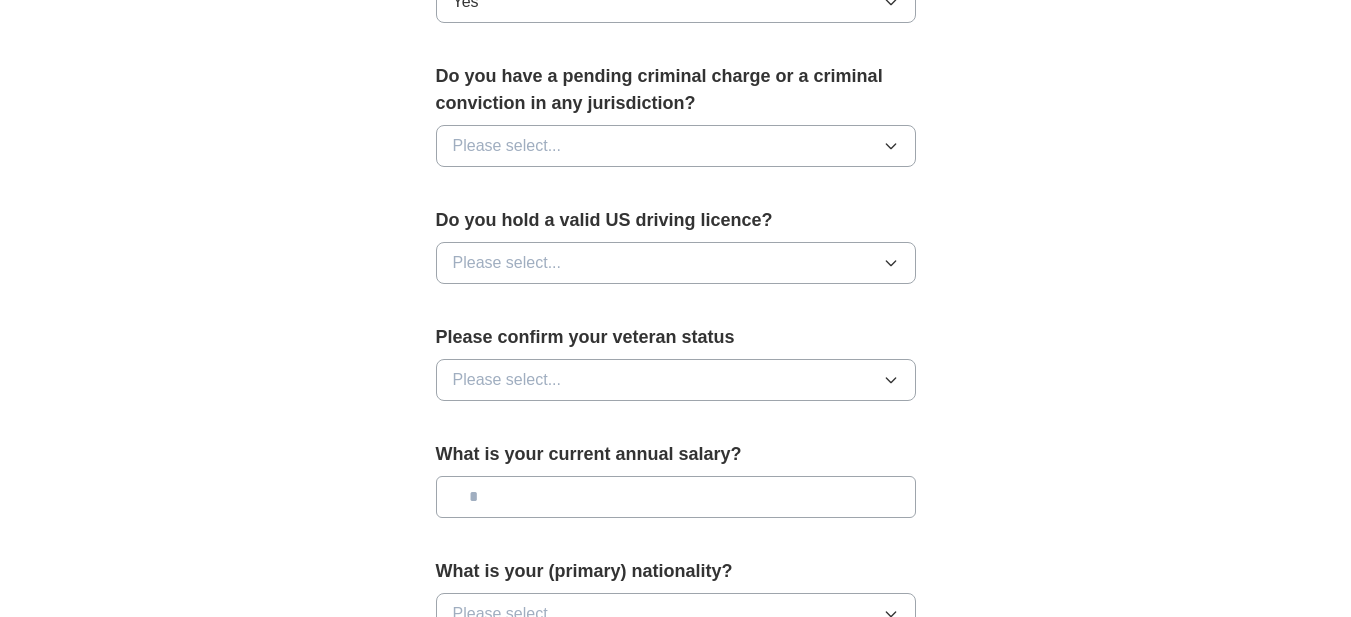 click on "Please select..." at bounding box center (507, 146) 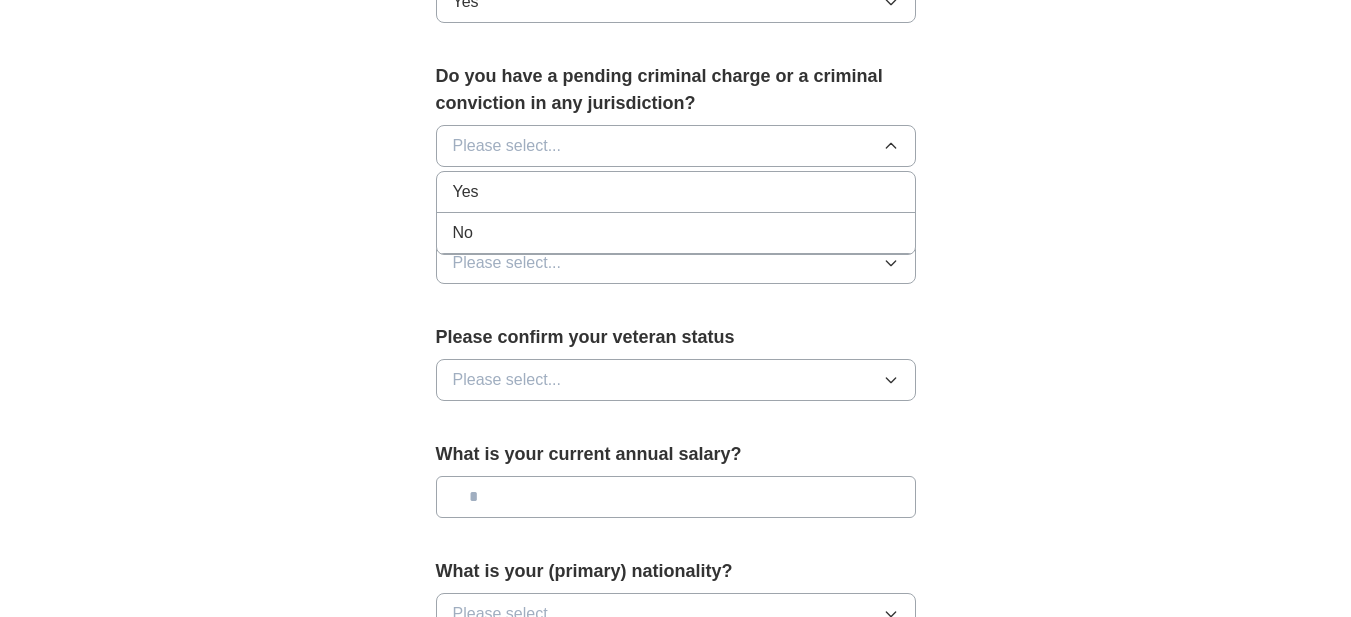 click on "No" at bounding box center (463, 233) 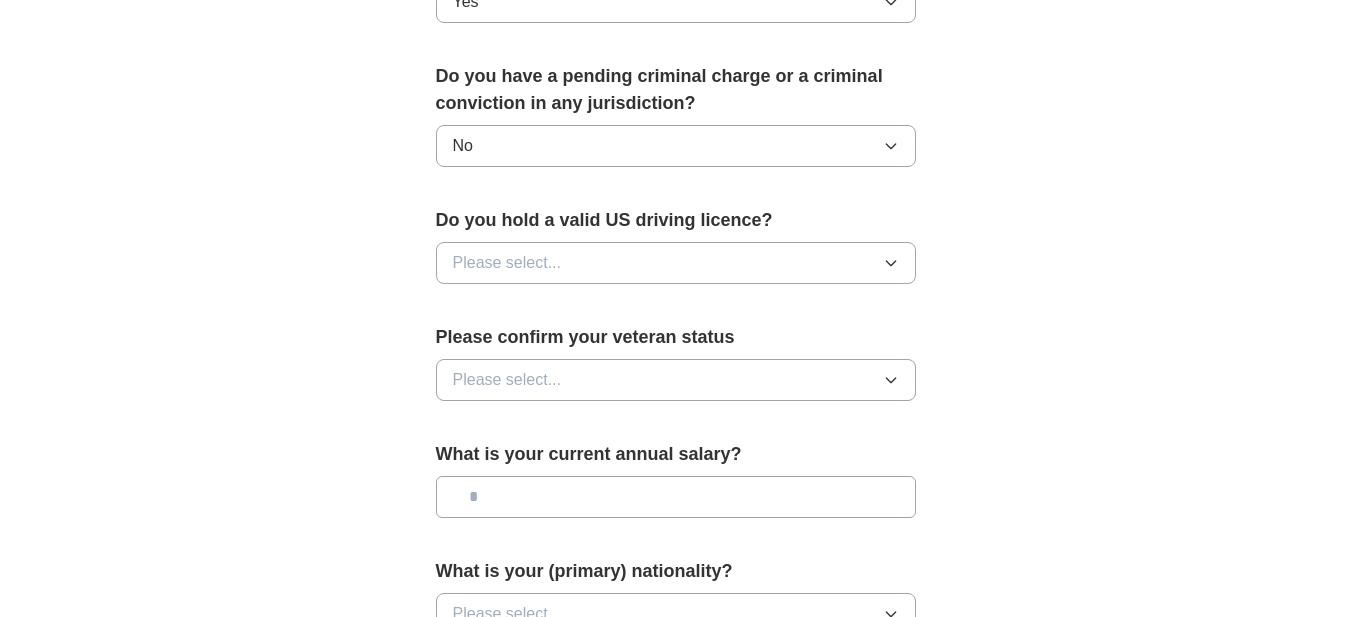 click on "Please select..." at bounding box center (507, 263) 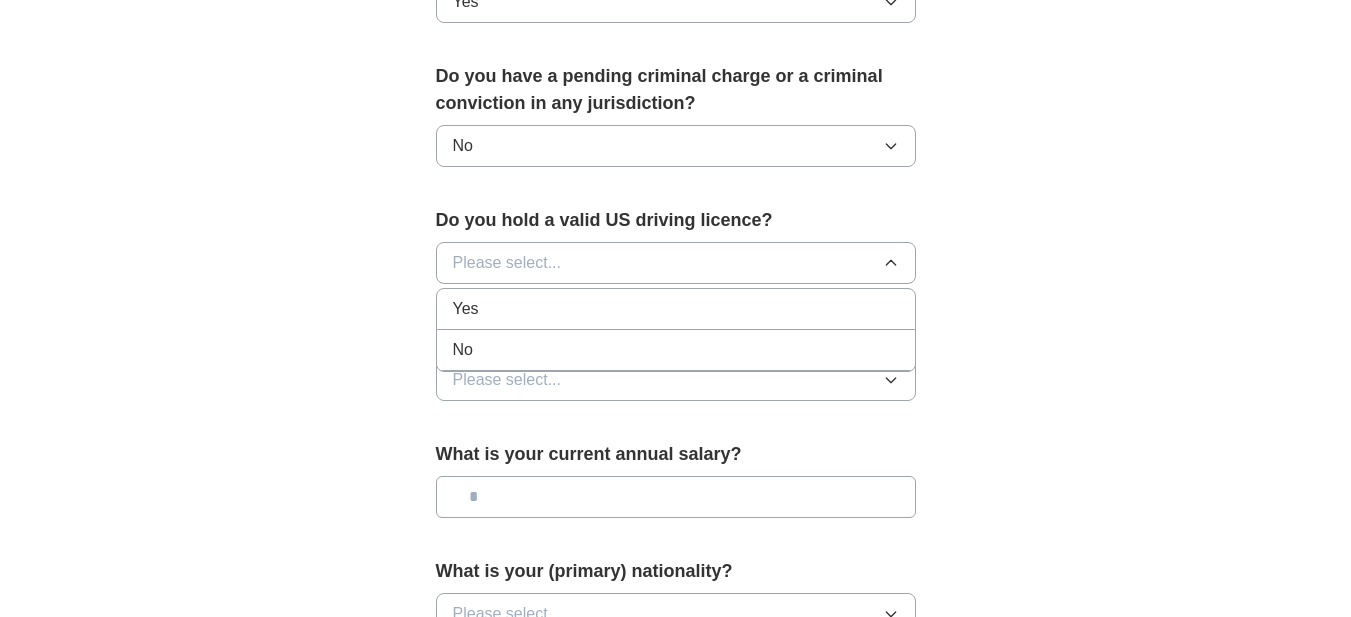 click on "Yes" at bounding box center [466, 309] 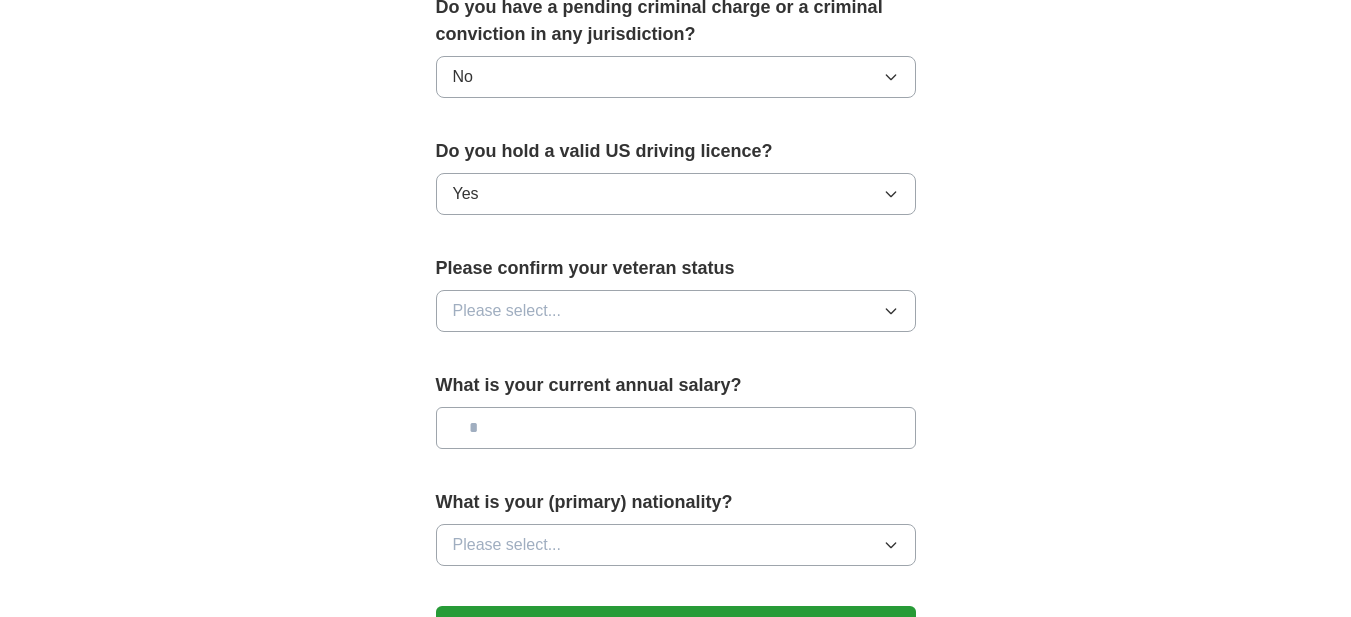 scroll, scrollTop: 1200, scrollLeft: 0, axis: vertical 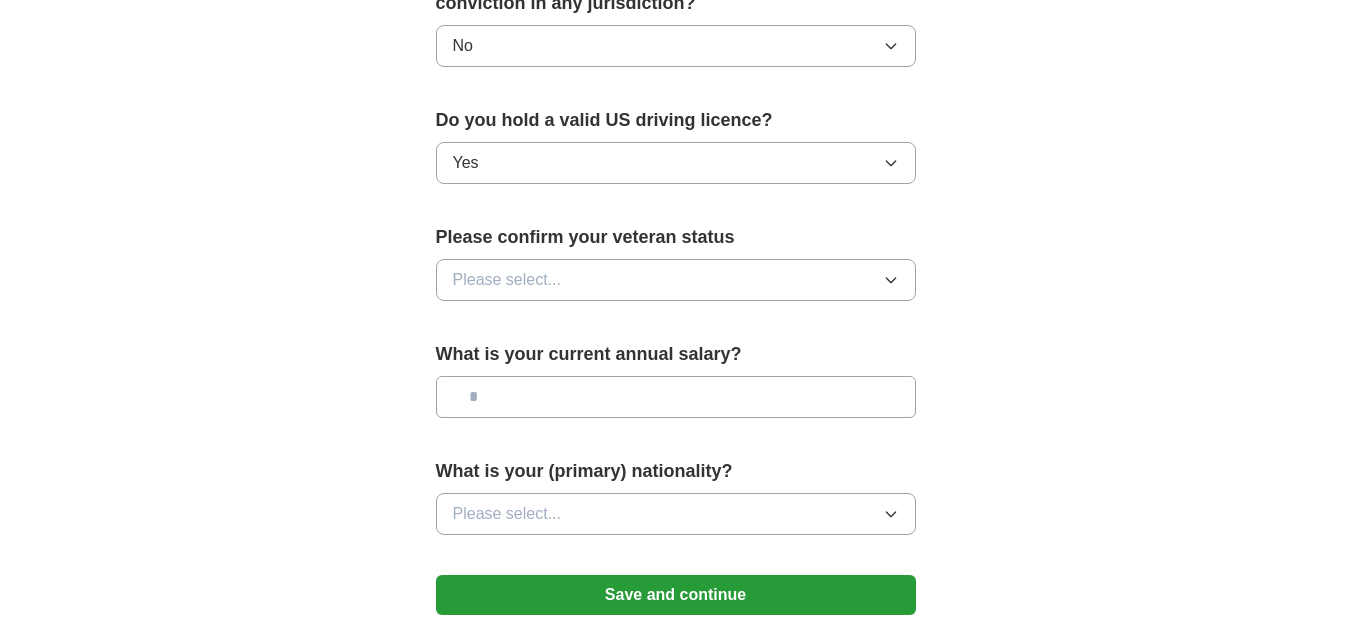 click on "Please select..." at bounding box center [507, 280] 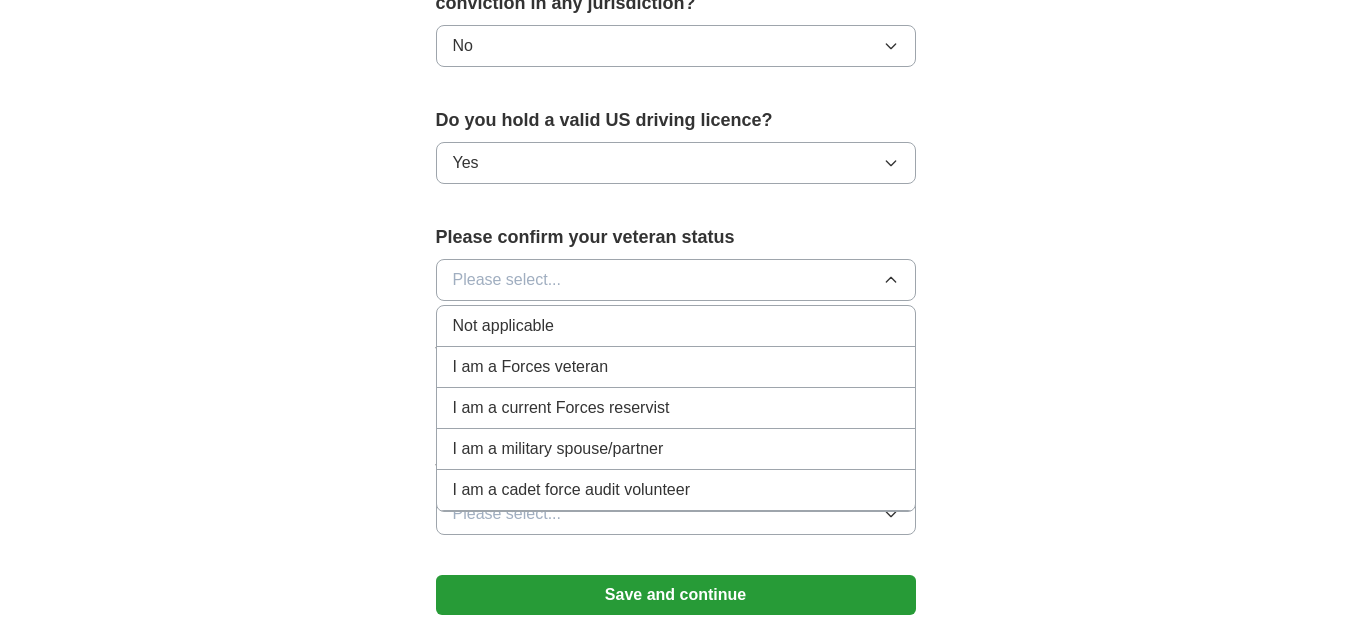 click on "Not applicable" at bounding box center [503, 326] 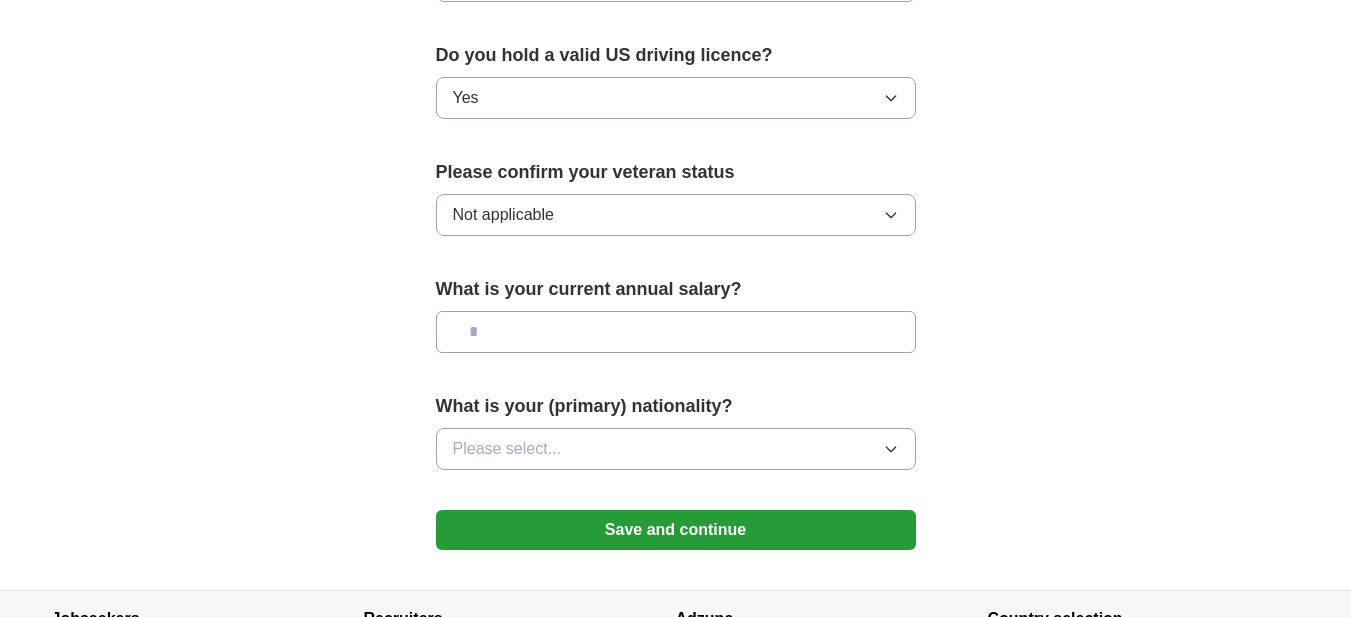 scroll, scrollTop: 1300, scrollLeft: 0, axis: vertical 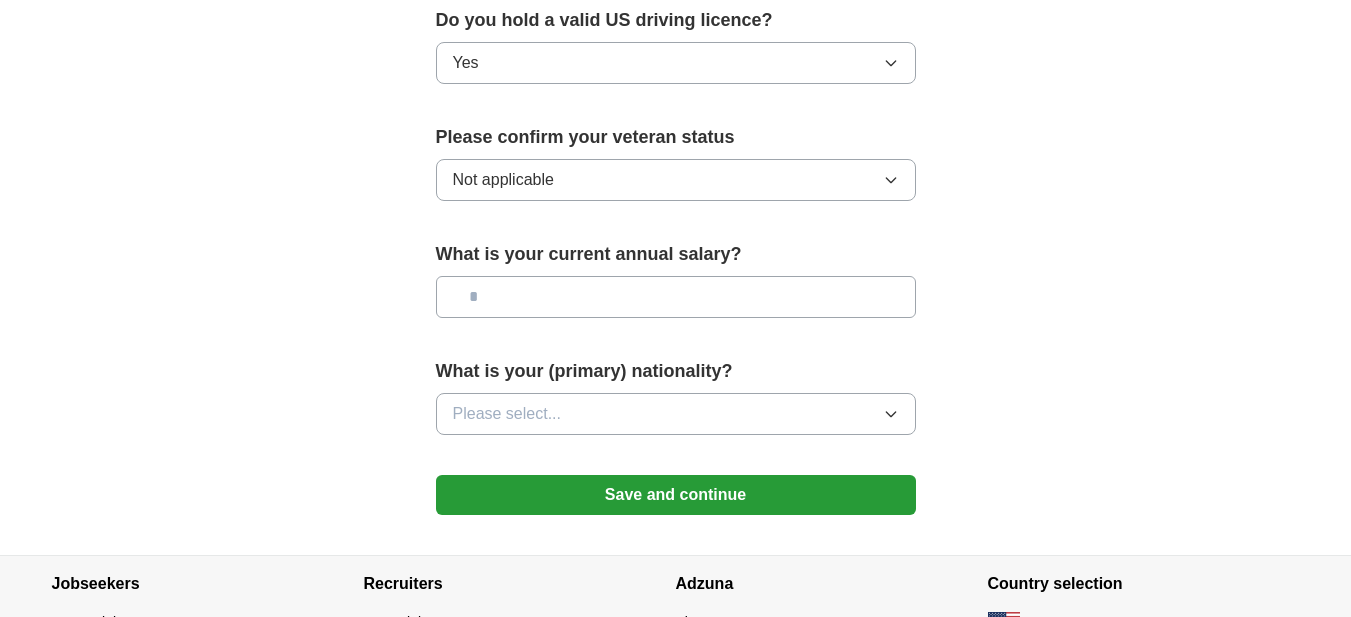 click at bounding box center (676, 297) 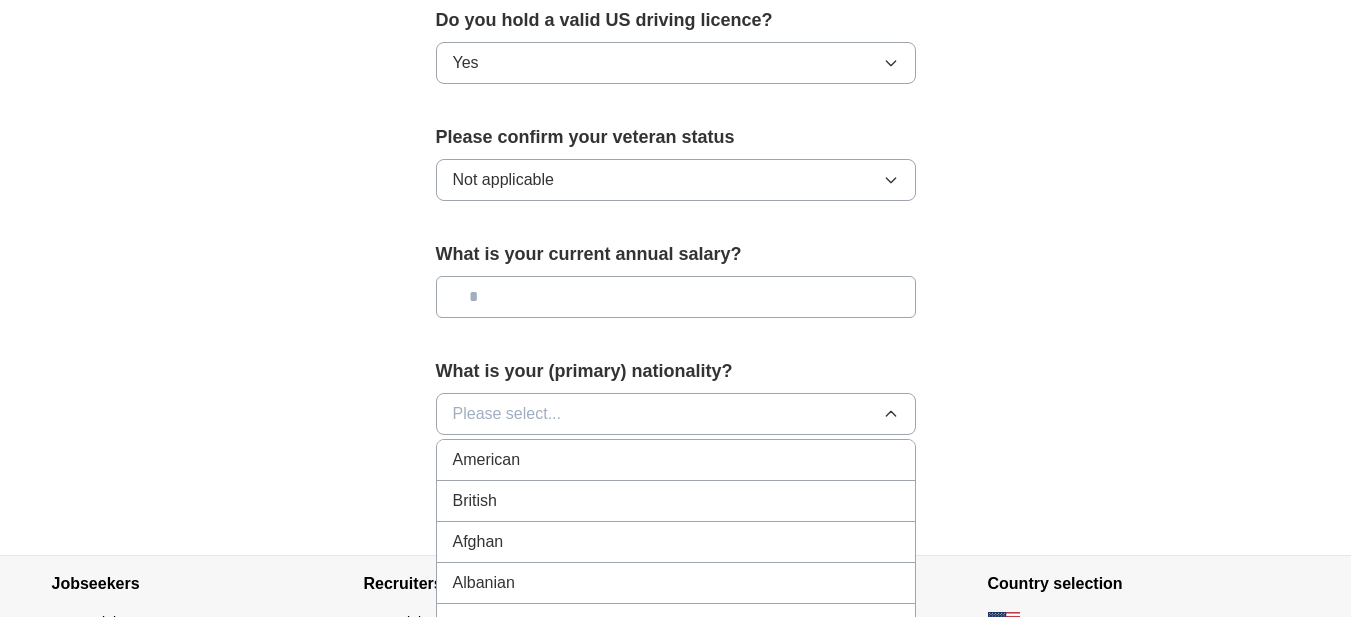 click on "American" at bounding box center [487, 460] 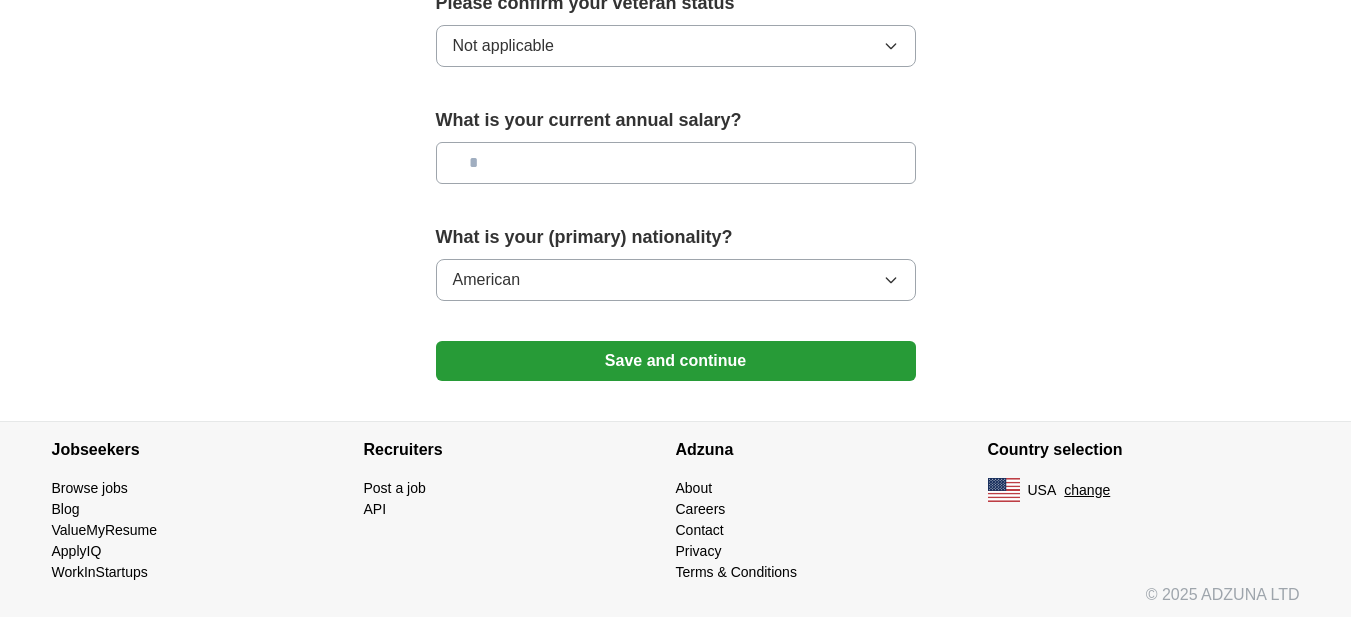 scroll, scrollTop: 1440, scrollLeft: 0, axis: vertical 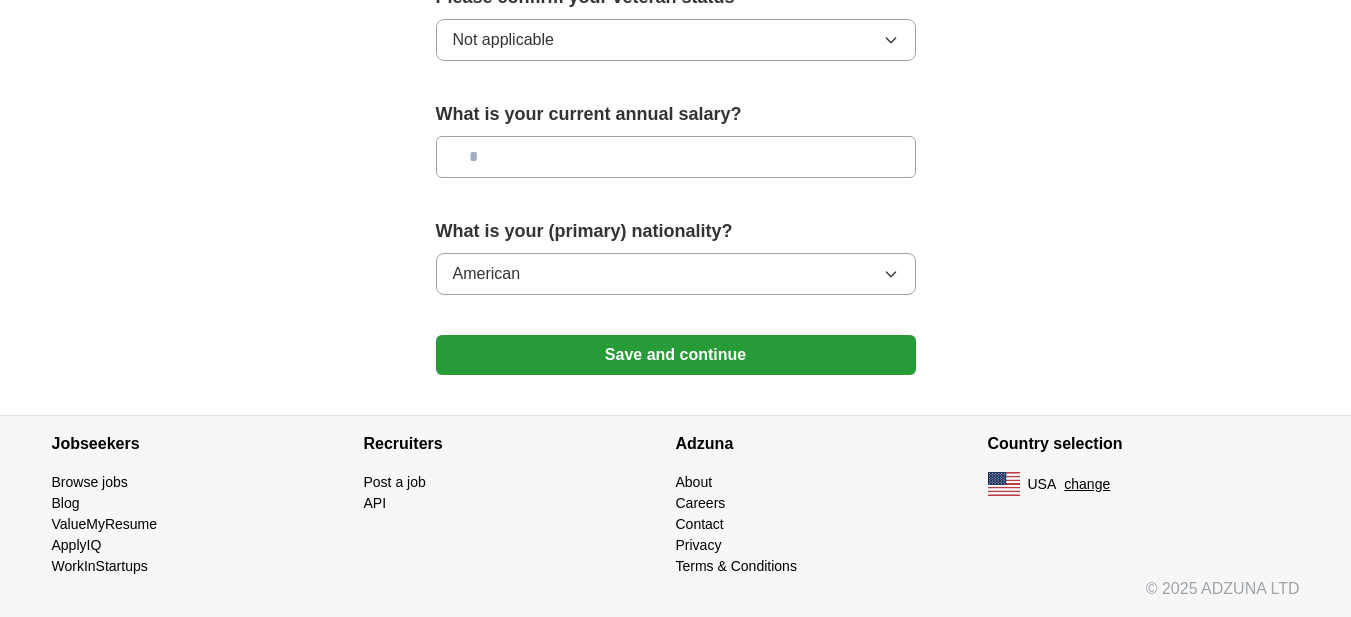 click on "Save and continue" at bounding box center [676, 355] 